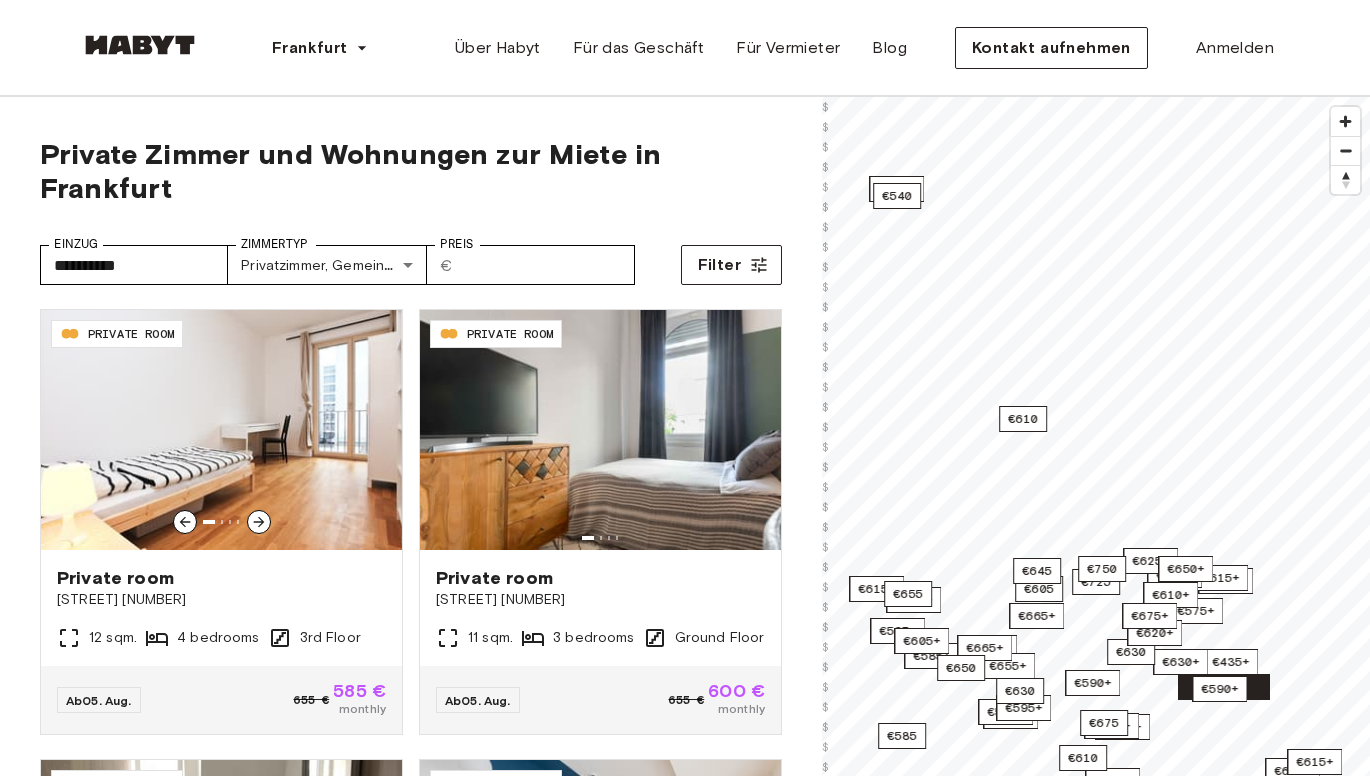 scroll, scrollTop: 0, scrollLeft: 0, axis: both 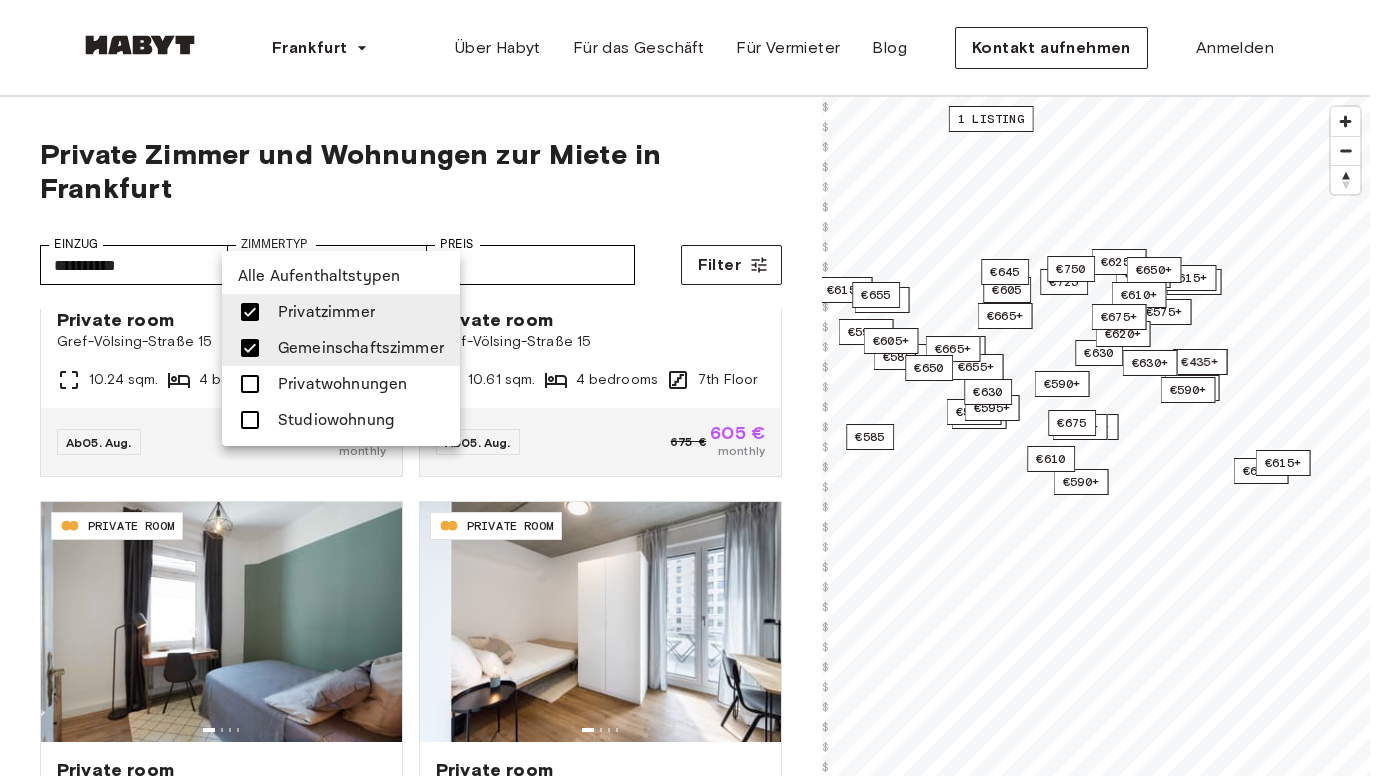 click on "**********" at bounding box center [692, 2519] 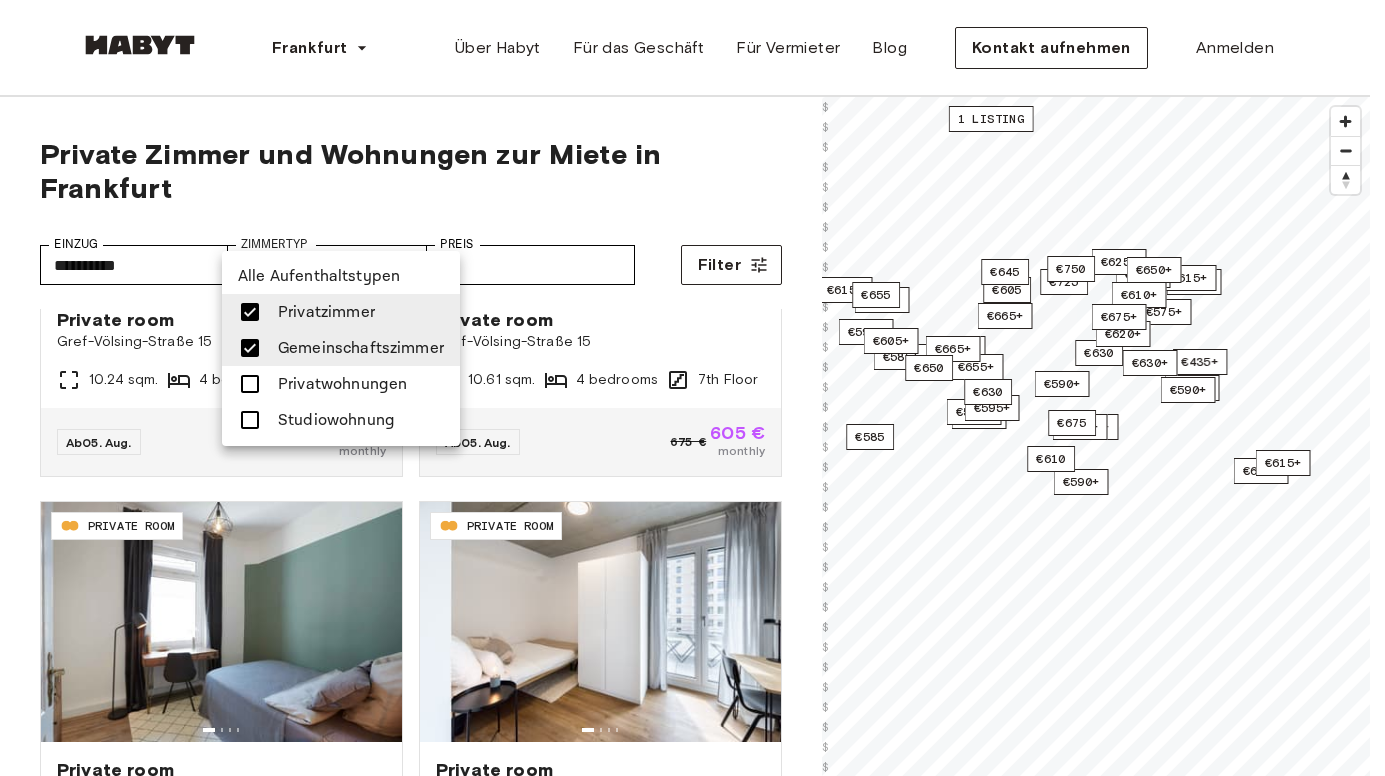 click on "Gemeinschaftszimmer" at bounding box center [341, 348] 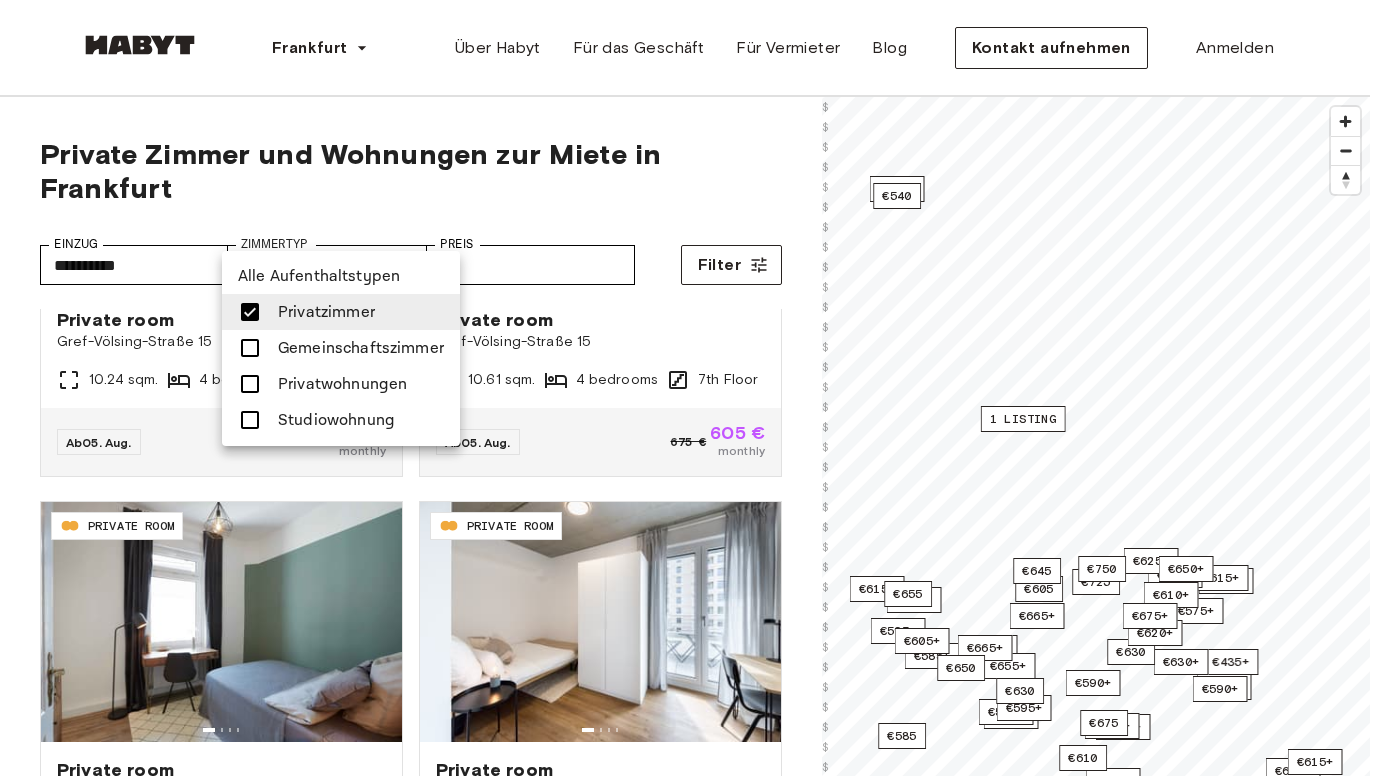 click at bounding box center (250, 384) 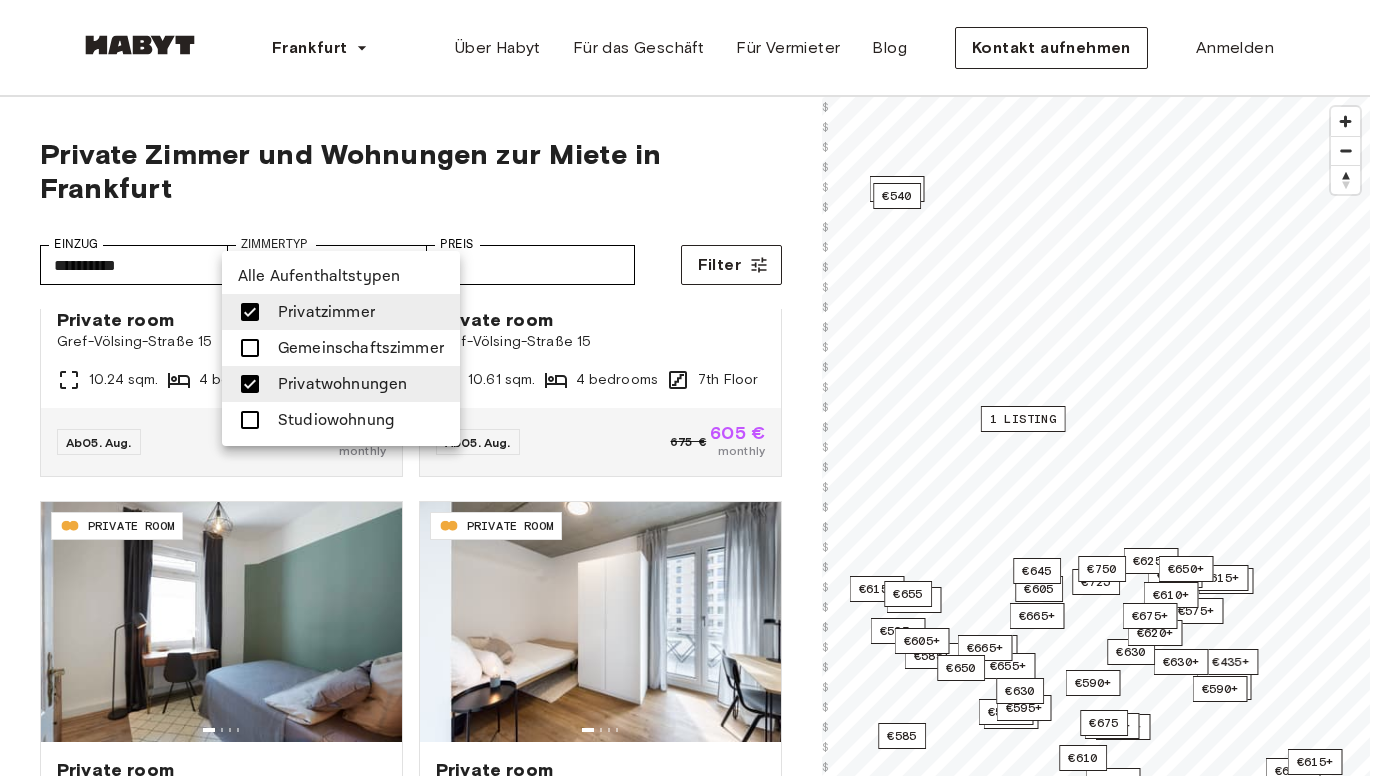 click at bounding box center [250, 312] 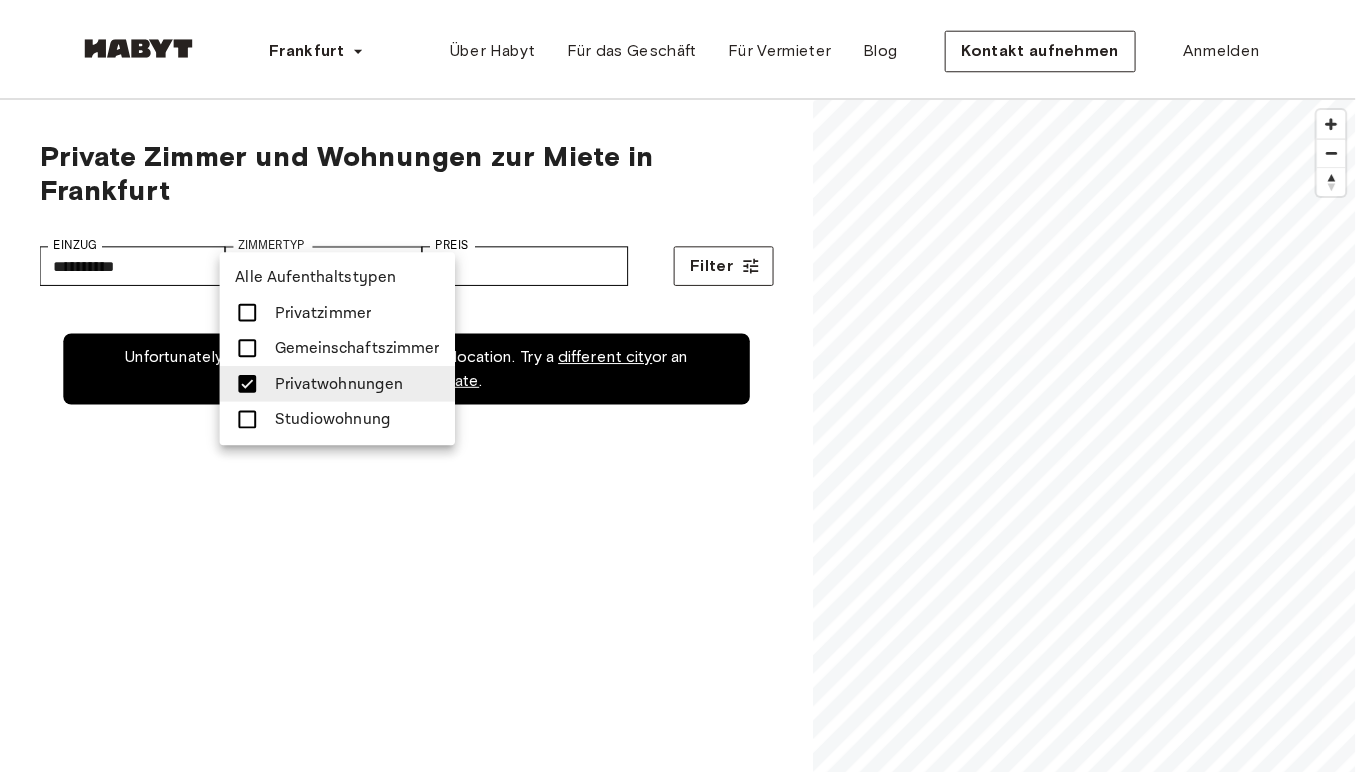 scroll, scrollTop: 0, scrollLeft: 0, axis: both 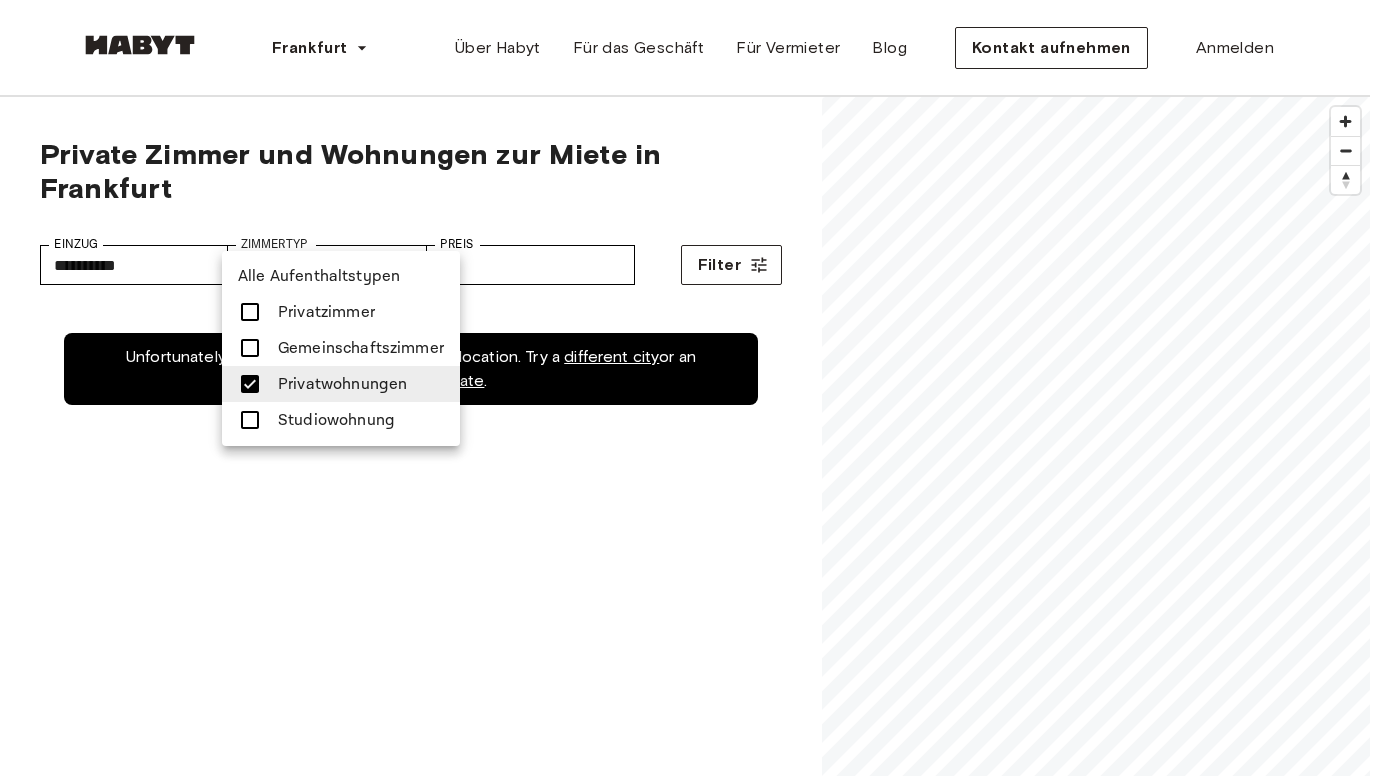 click at bounding box center (250, 420) 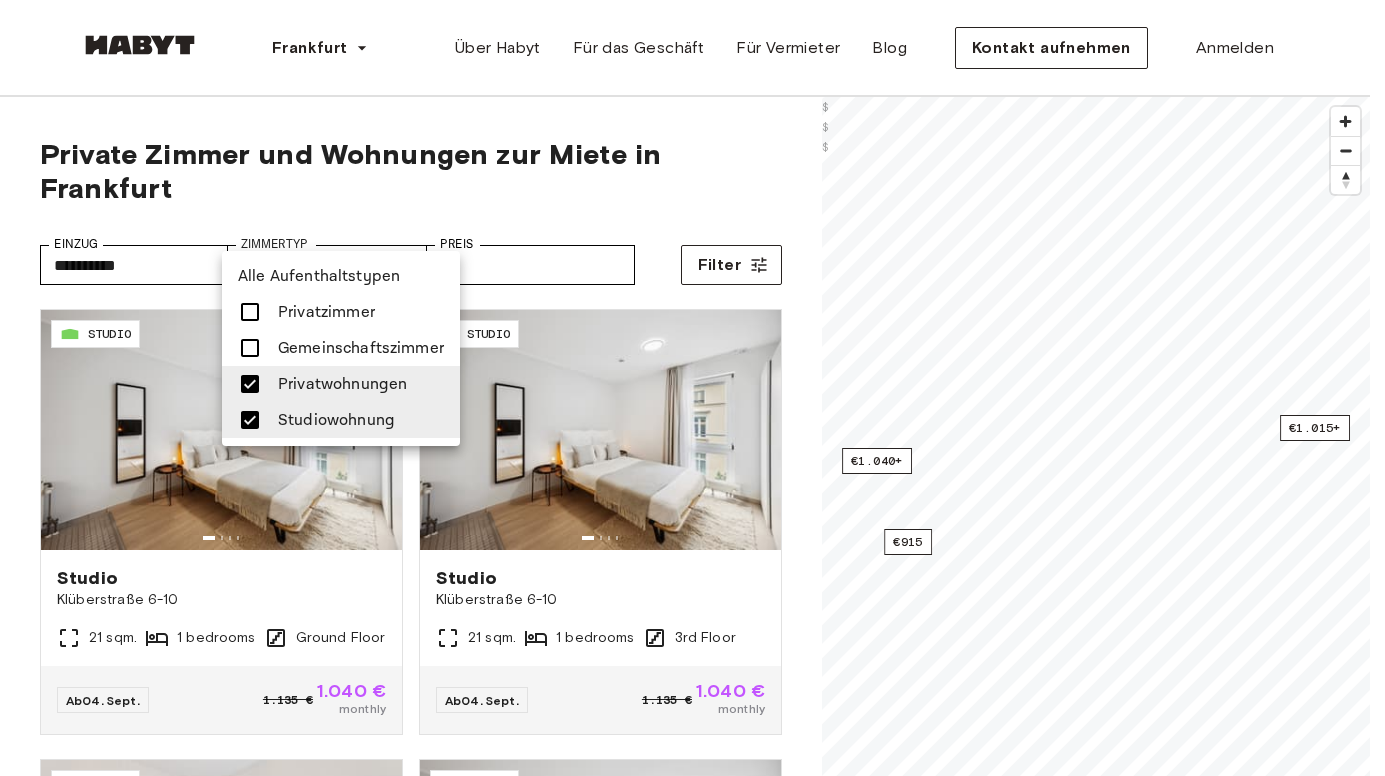click at bounding box center (692, 388) 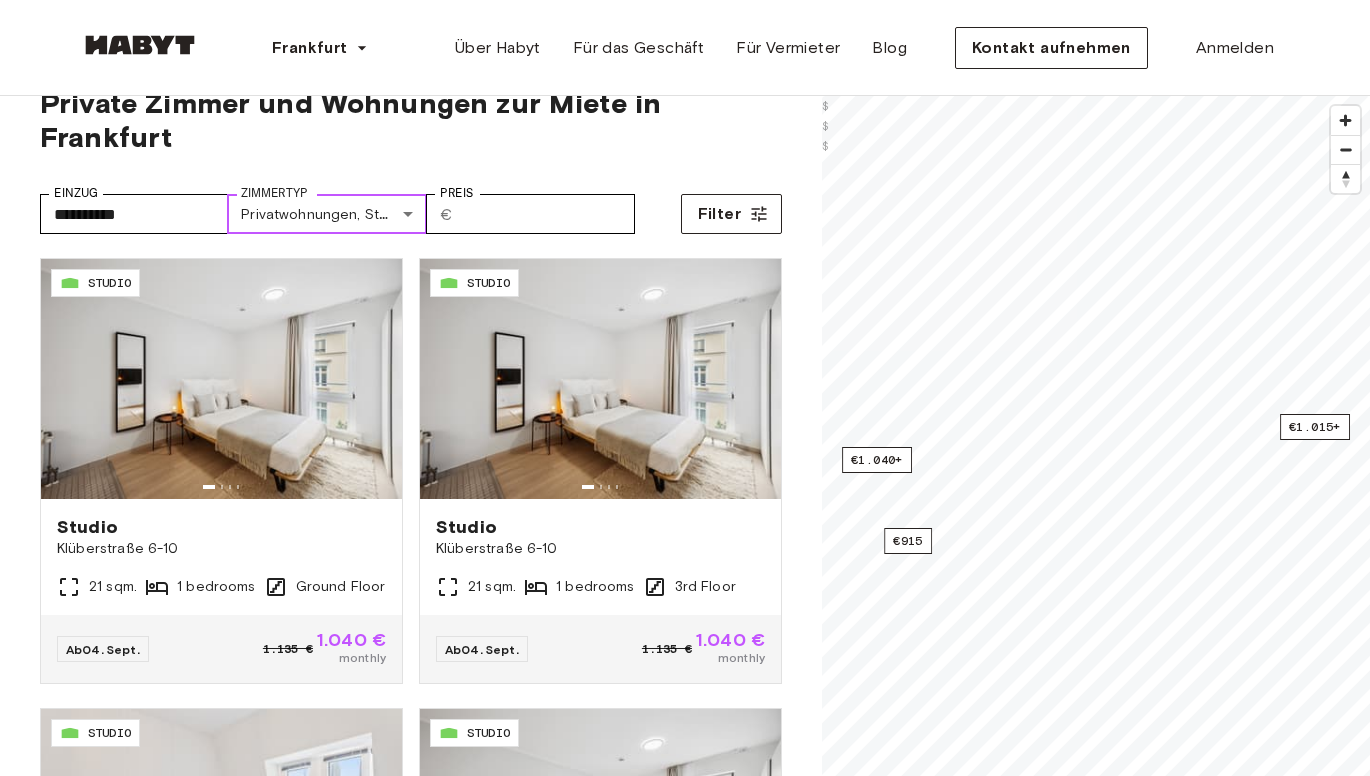 scroll, scrollTop: 0, scrollLeft: 0, axis: both 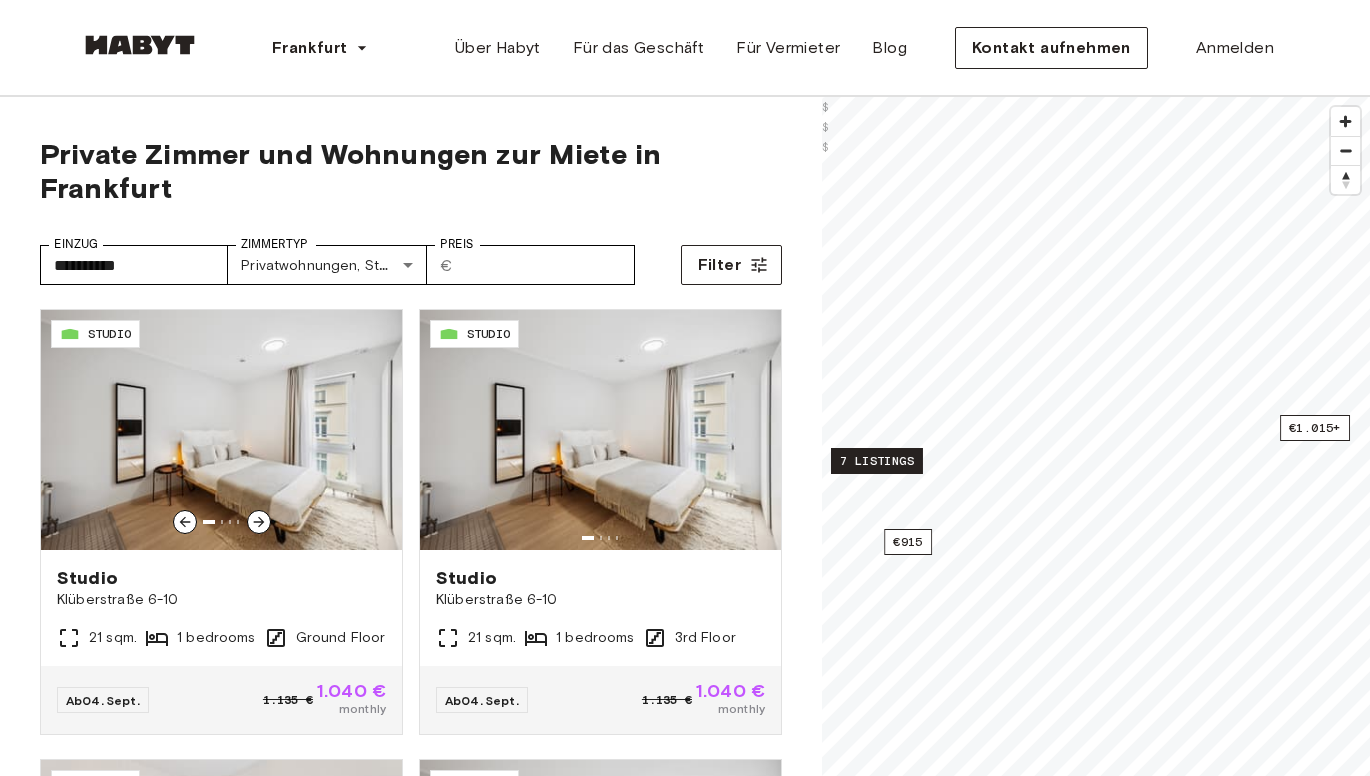 click 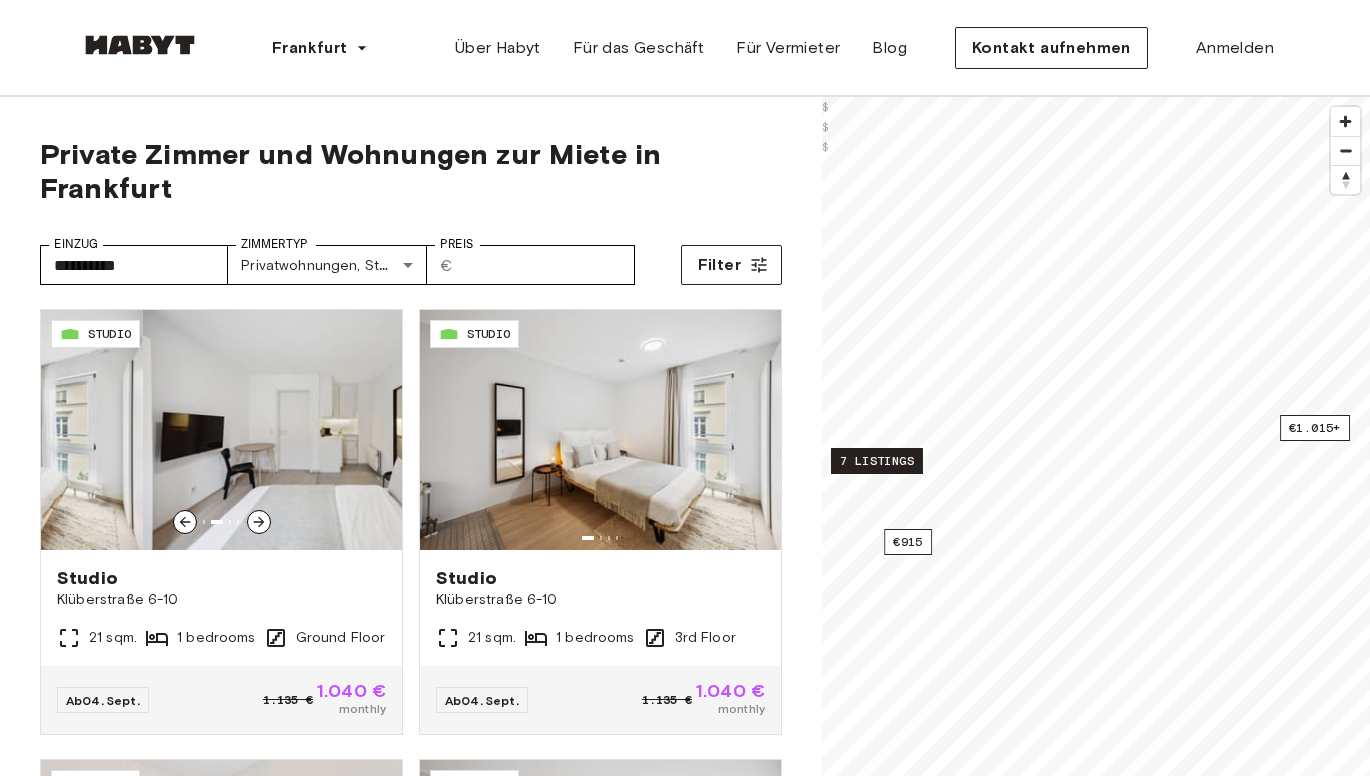 click 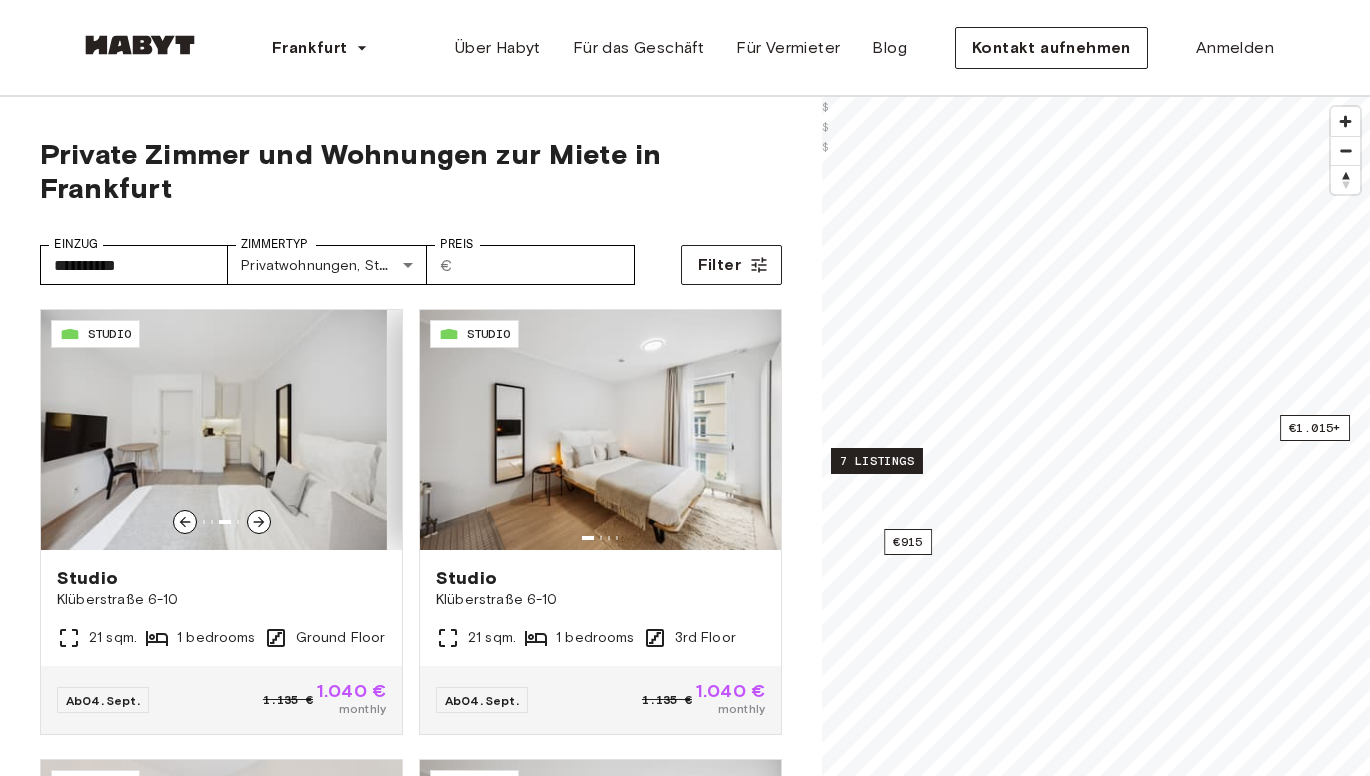 click 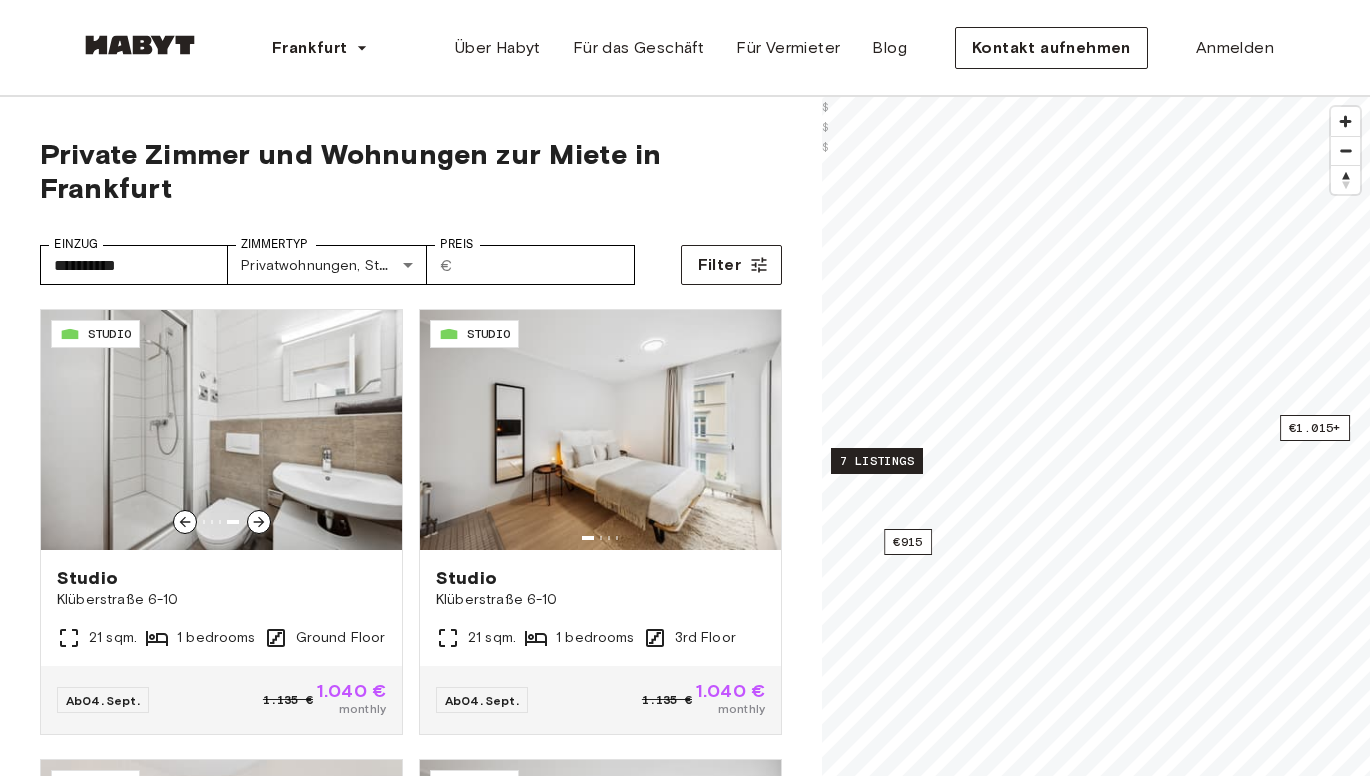 scroll, scrollTop: 1, scrollLeft: 0, axis: vertical 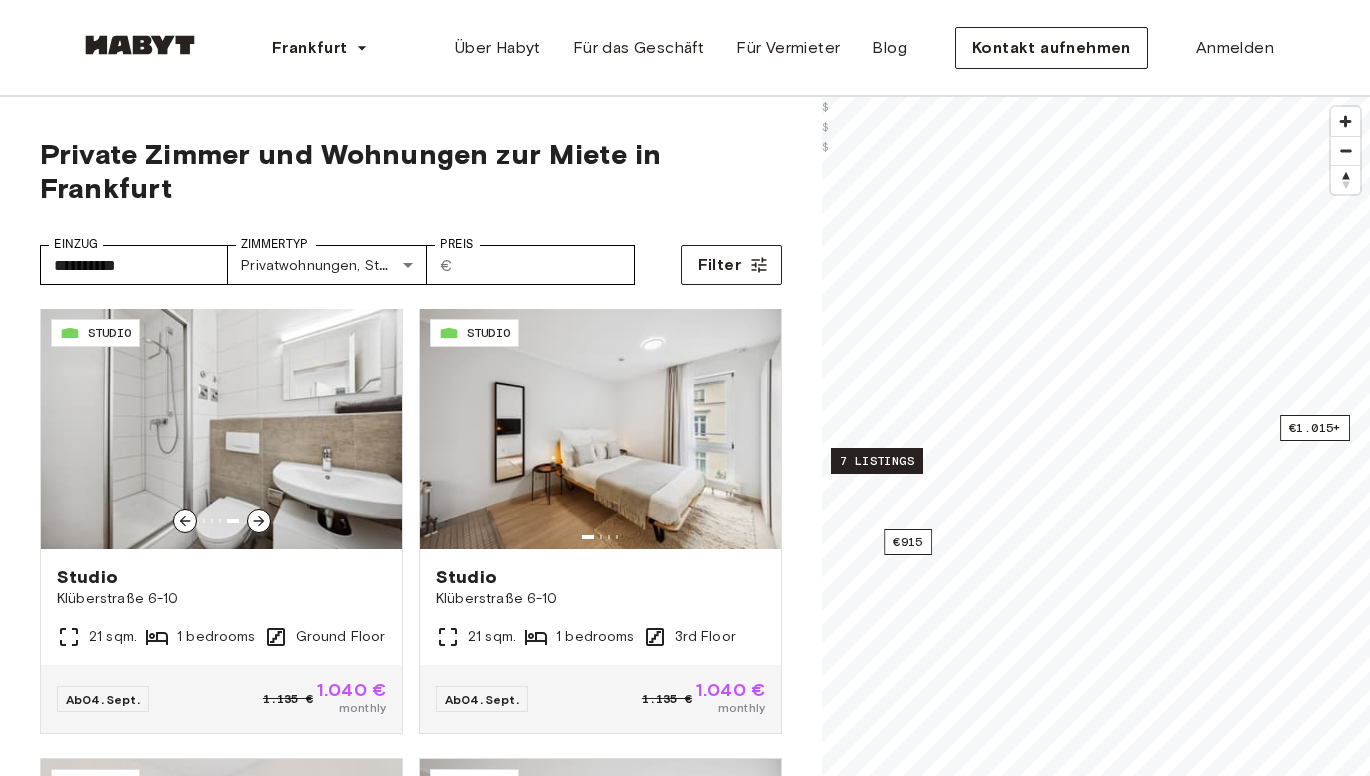 click 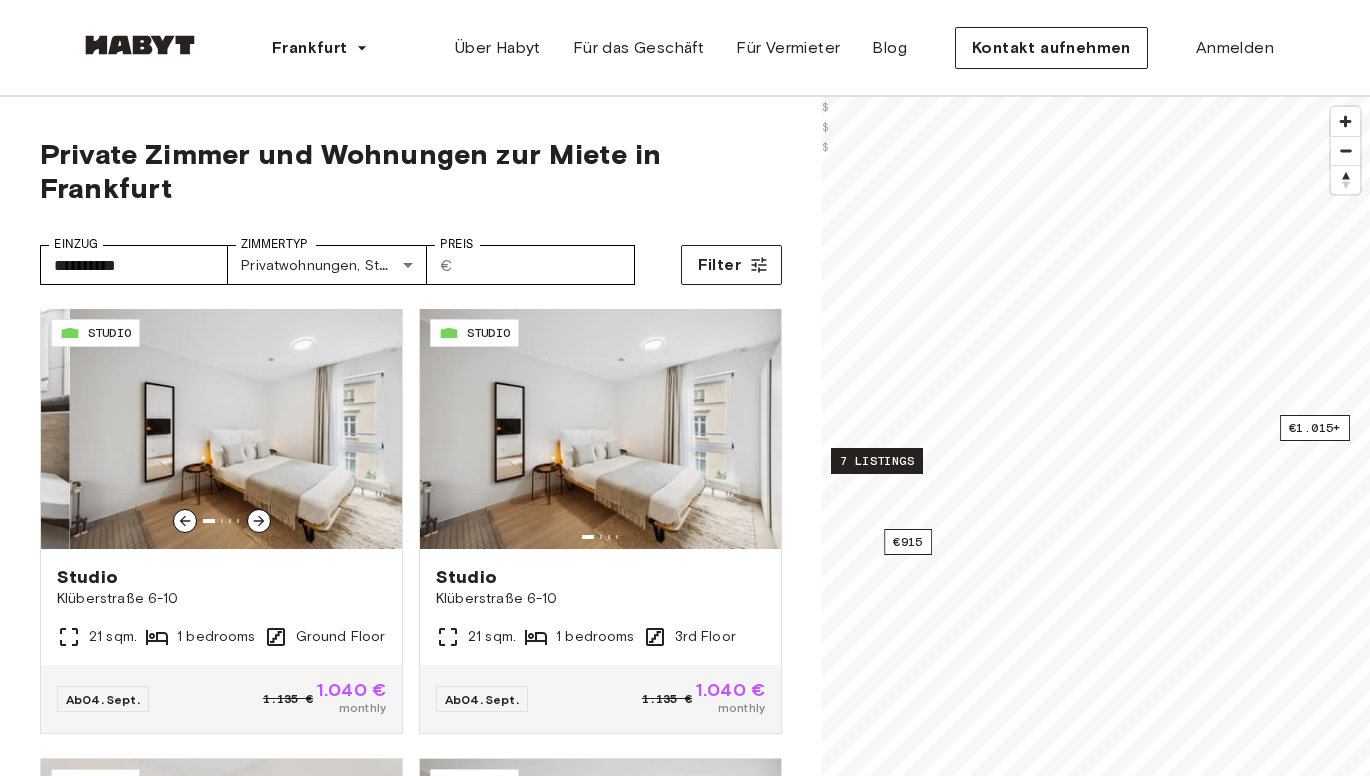 click 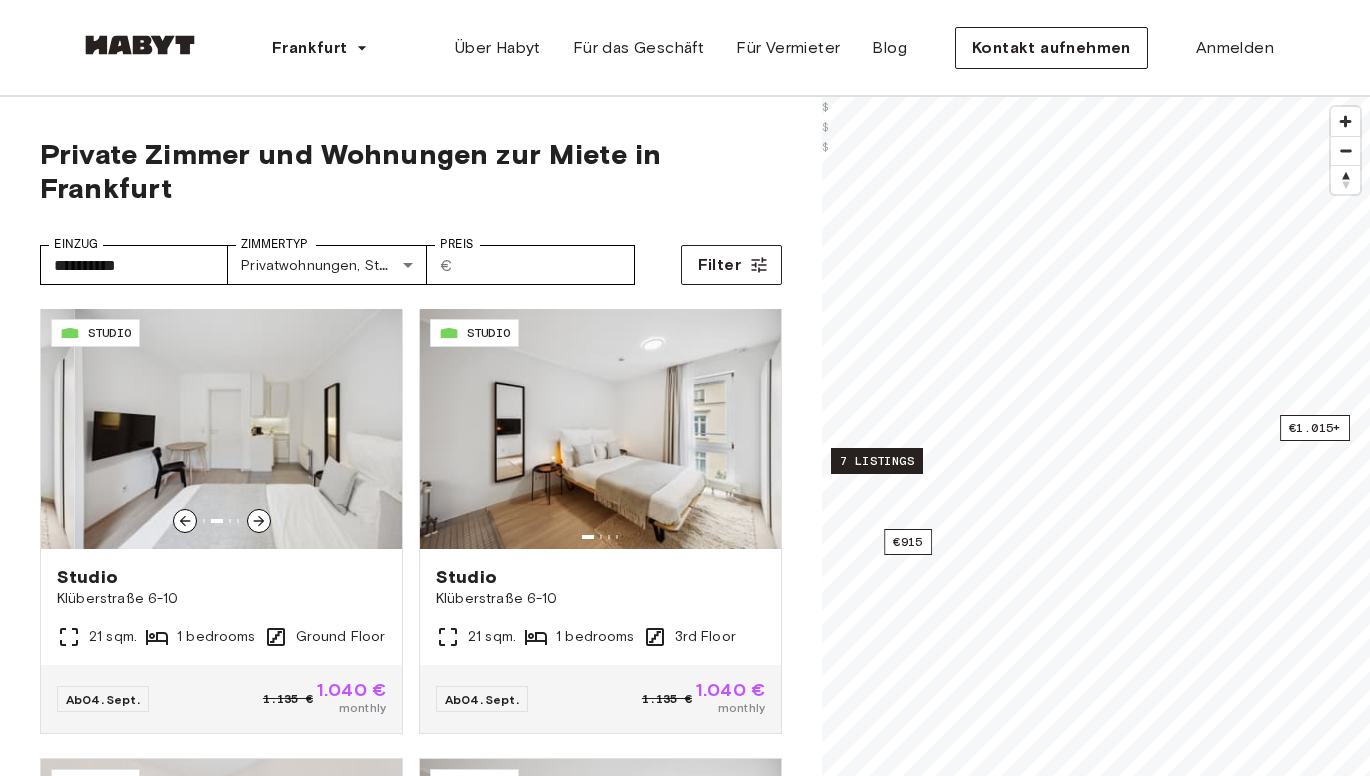 click 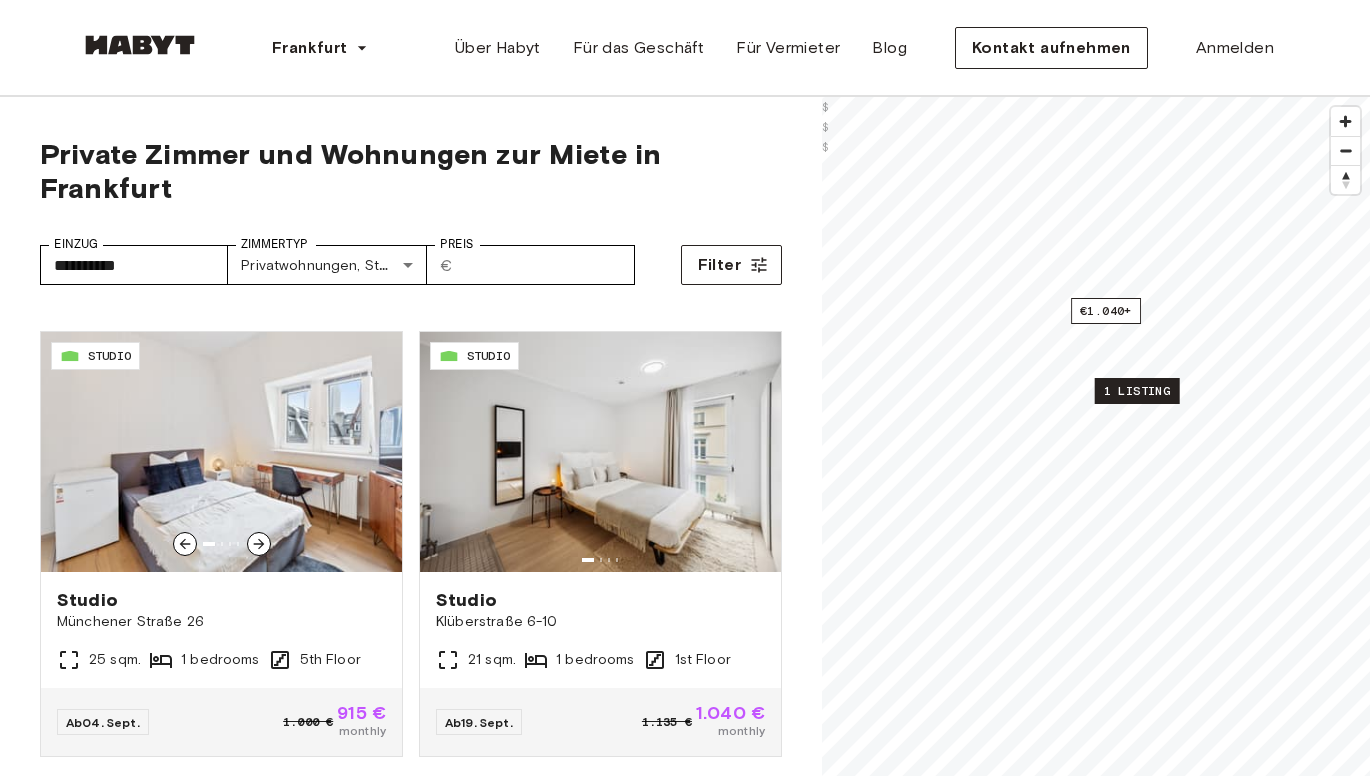 scroll, scrollTop: 430, scrollLeft: 0, axis: vertical 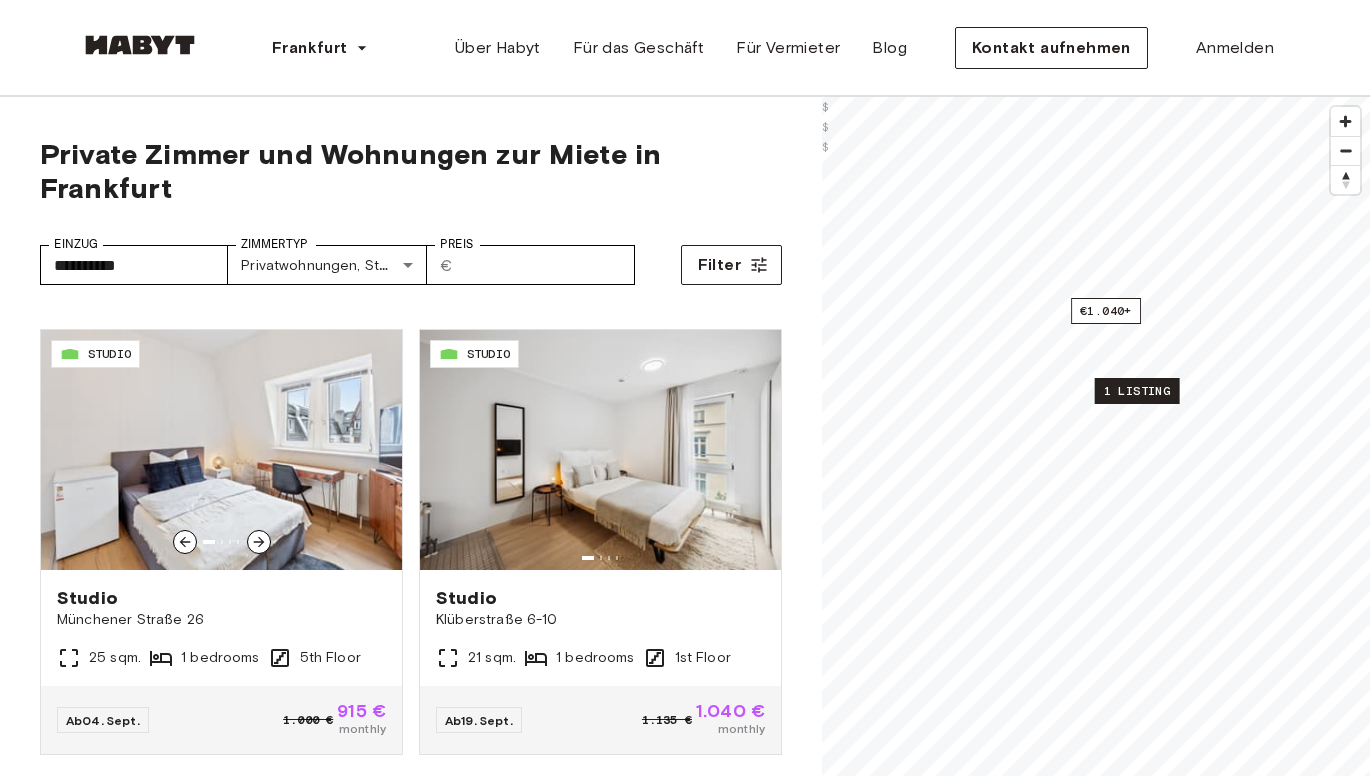 click 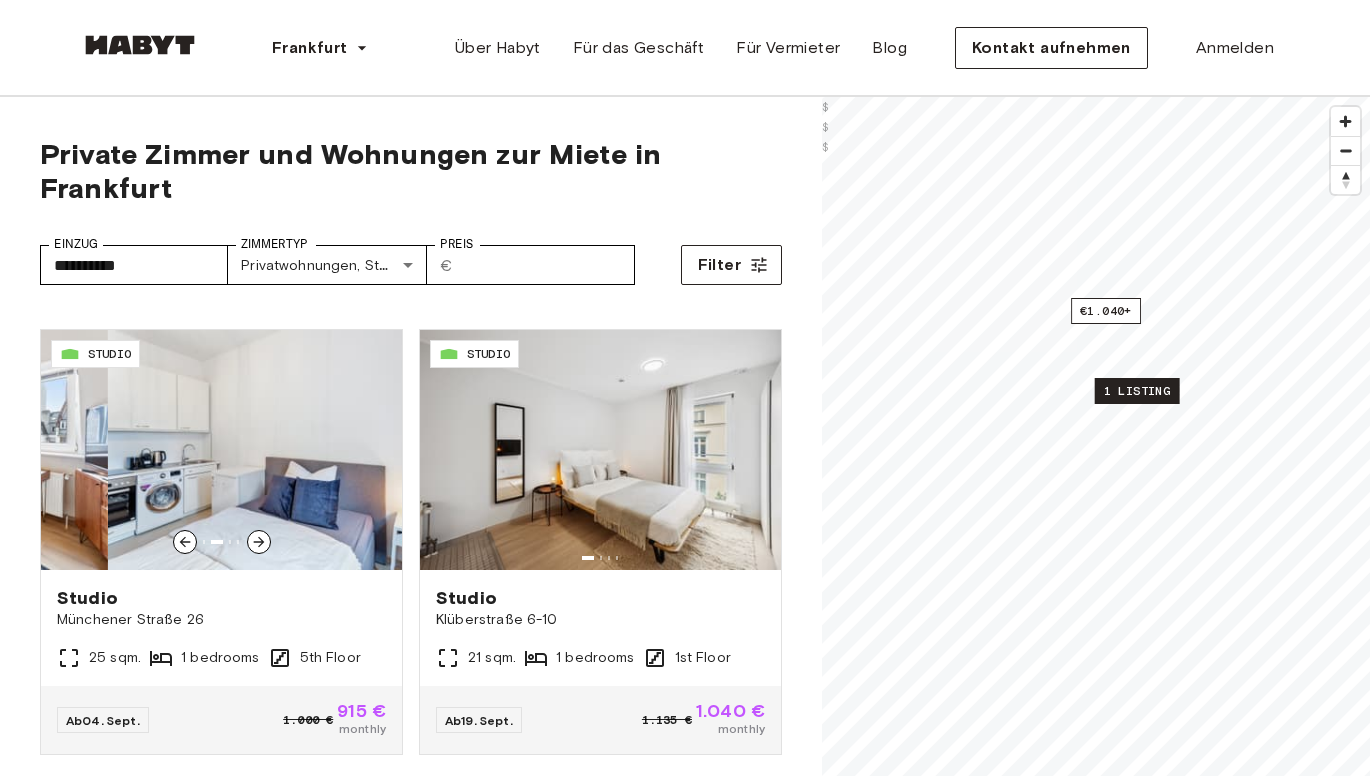 click 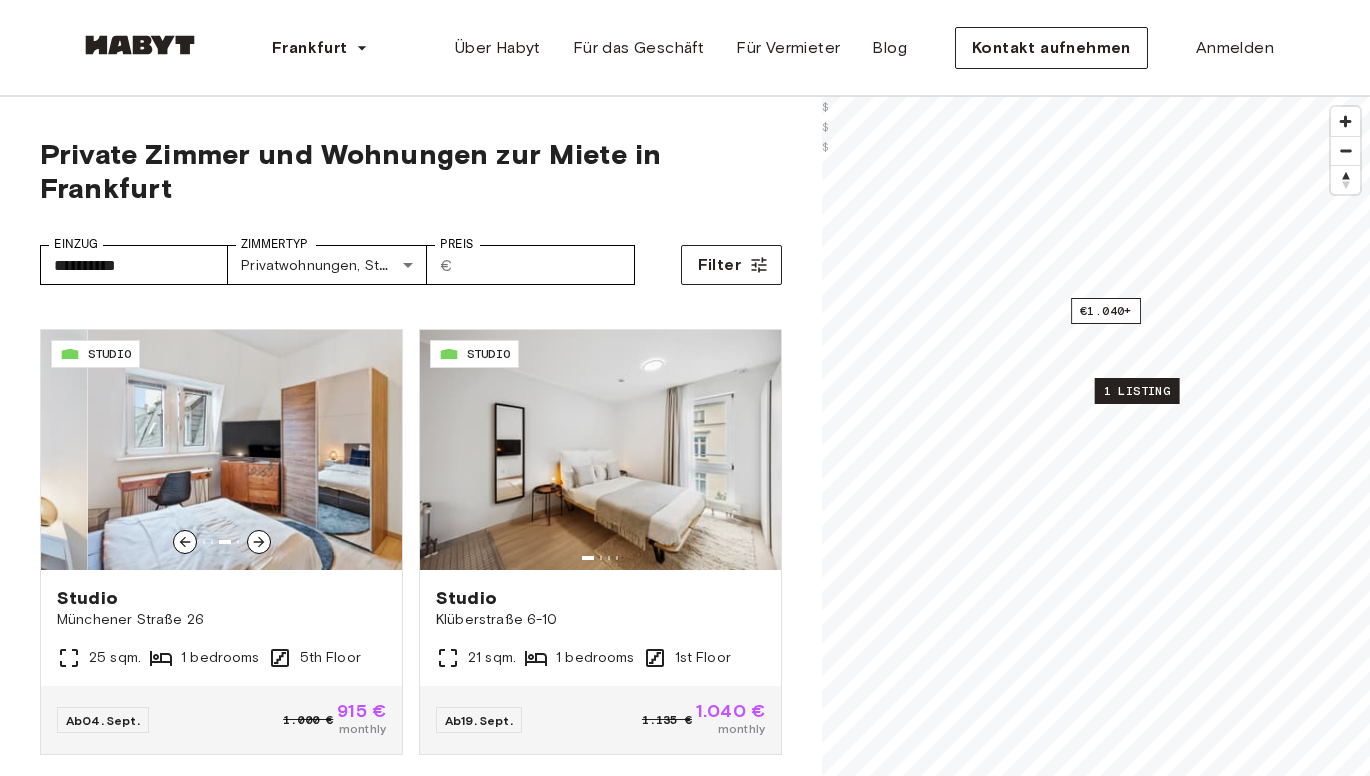 click 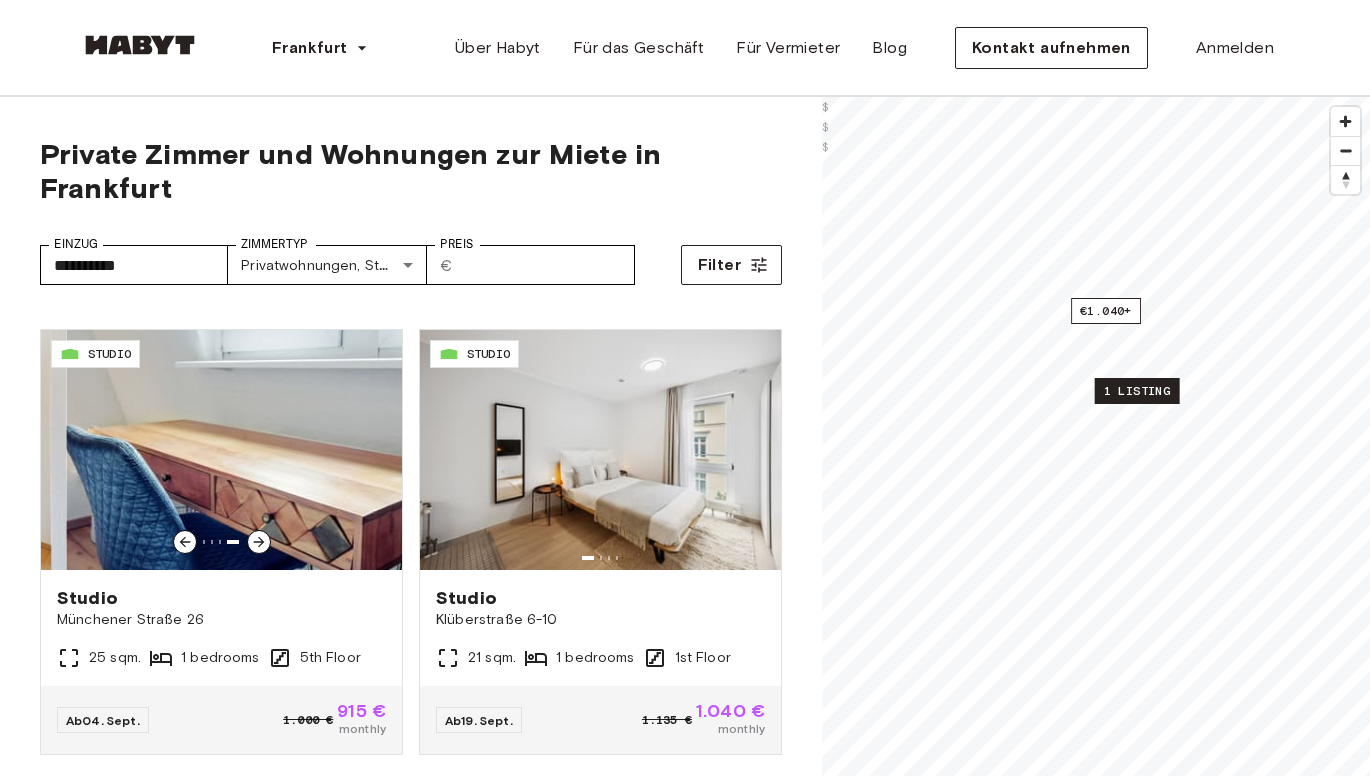 click 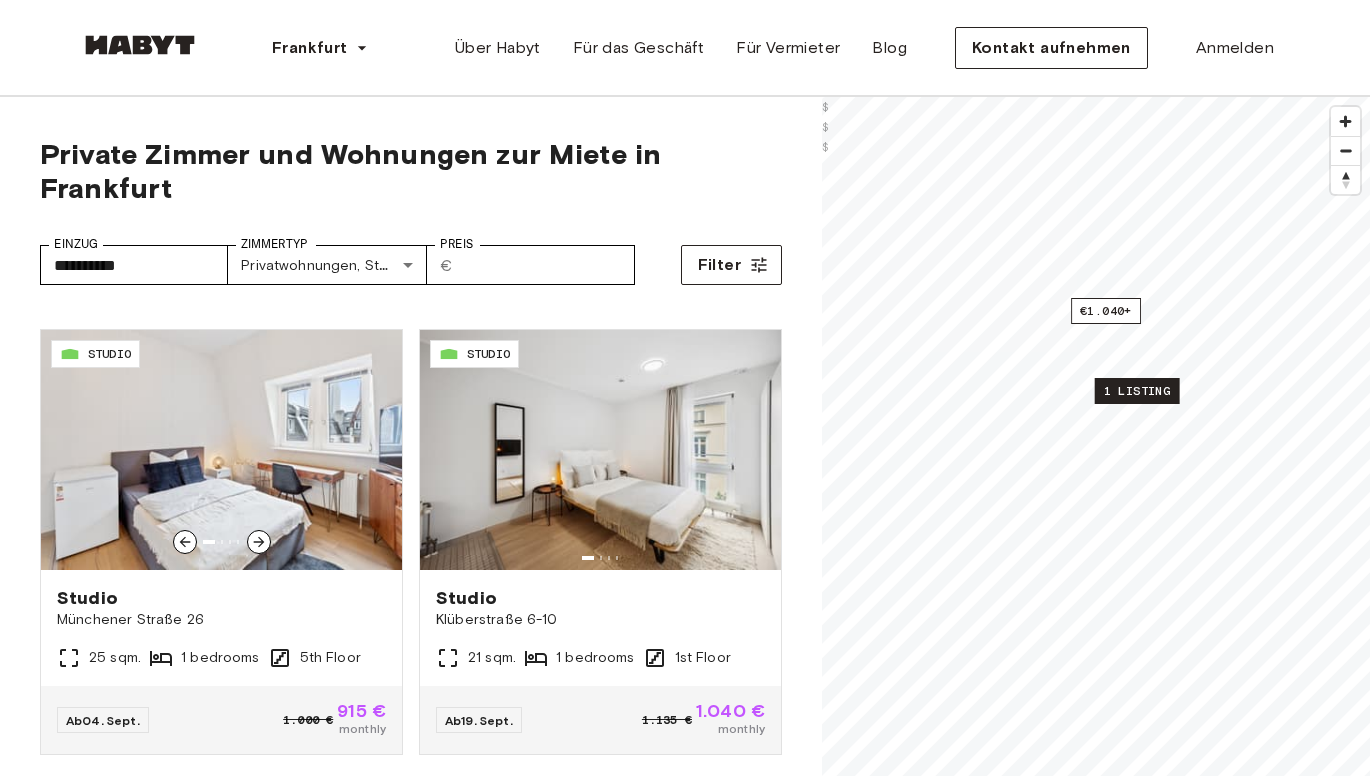 click at bounding box center [221, 450] 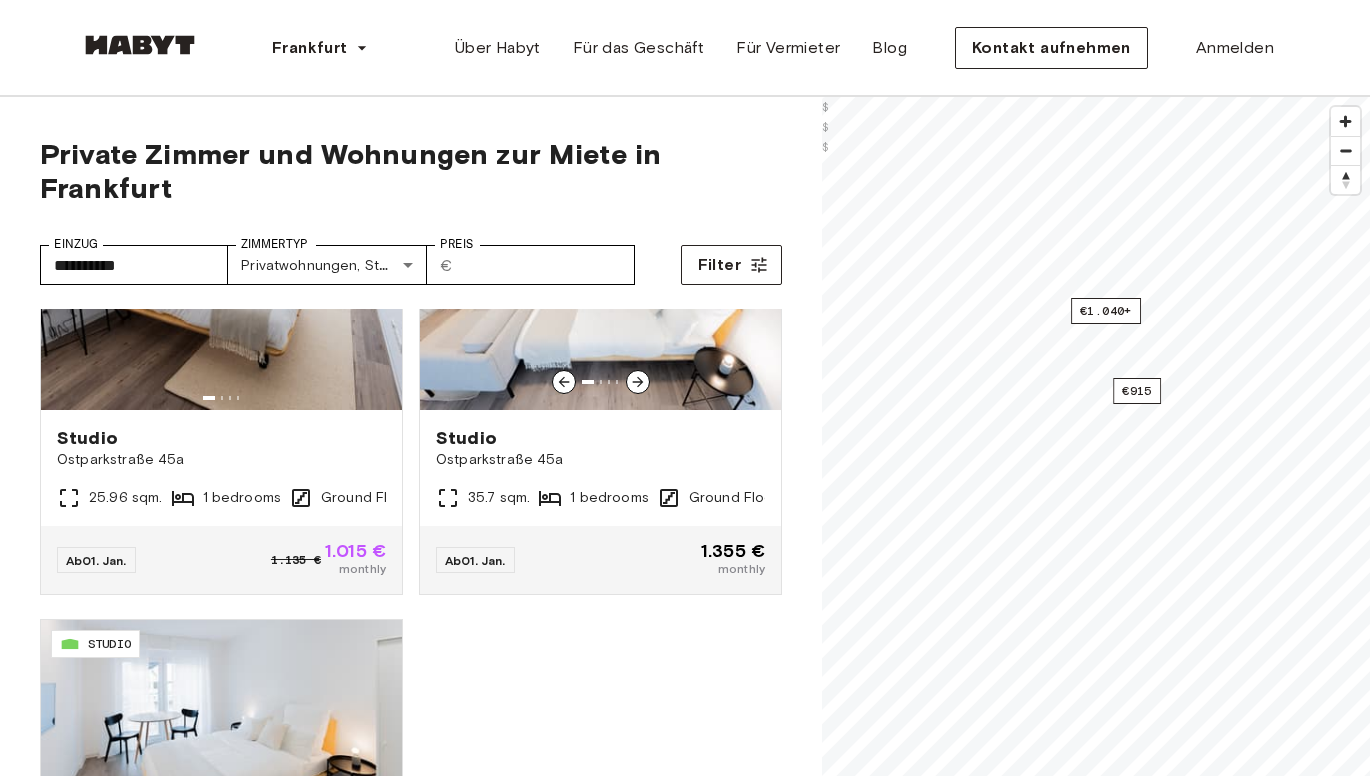 scroll, scrollTop: 3197, scrollLeft: 0, axis: vertical 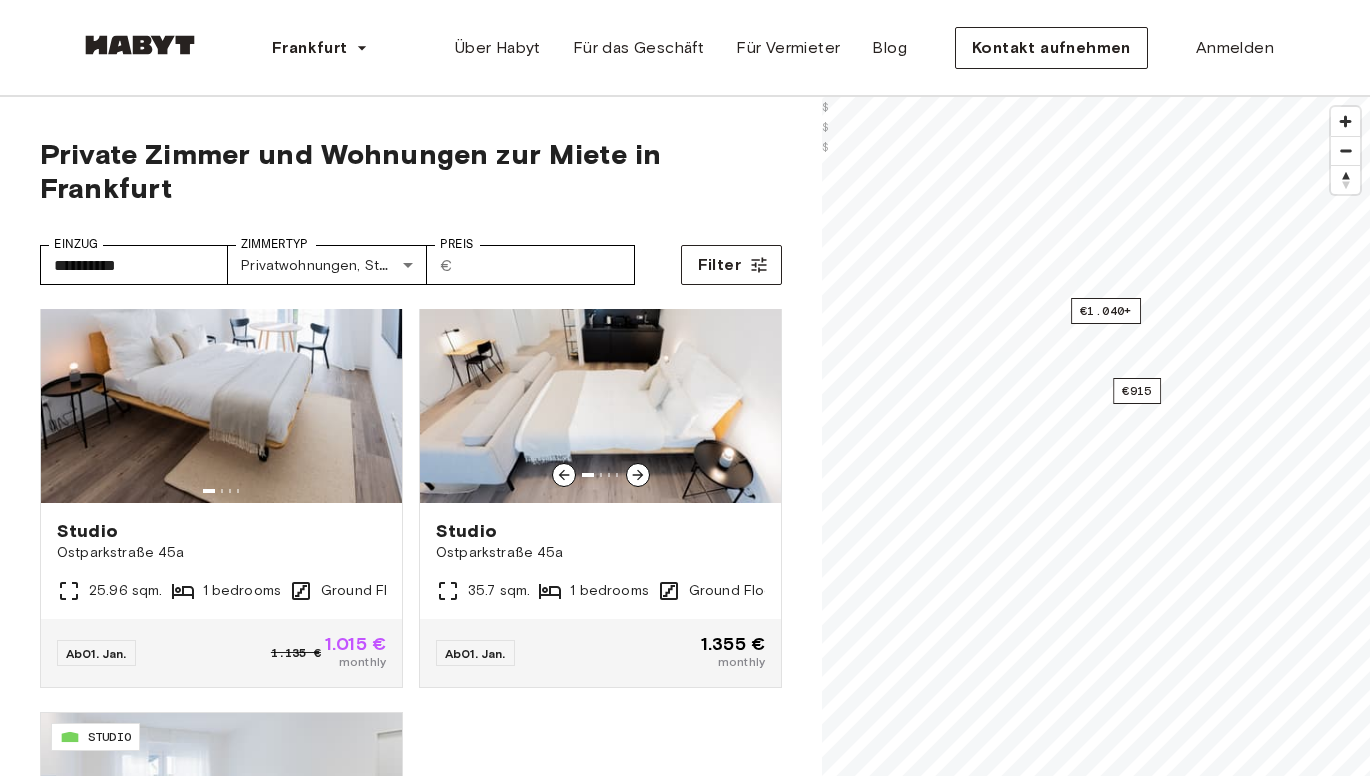 click at bounding box center [600, 383] 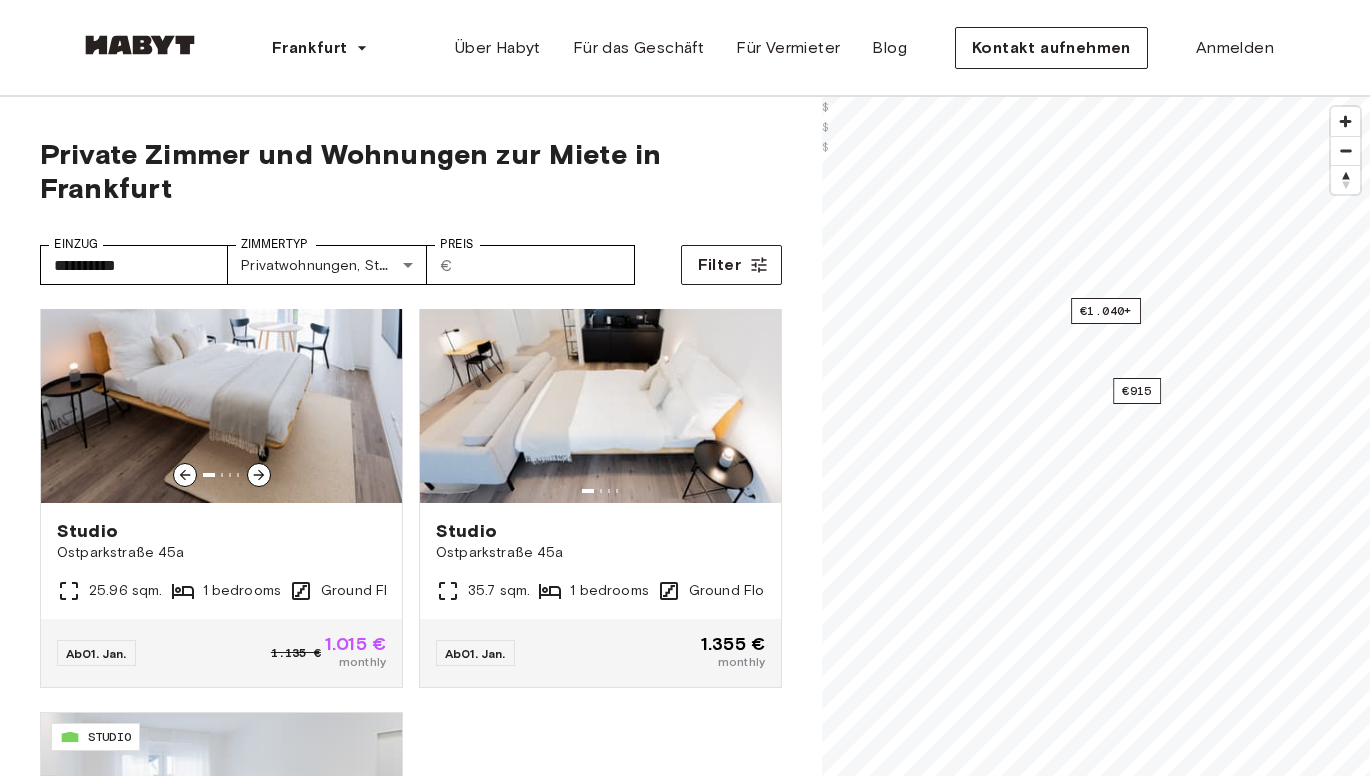 scroll, scrollTop: 3305, scrollLeft: 0, axis: vertical 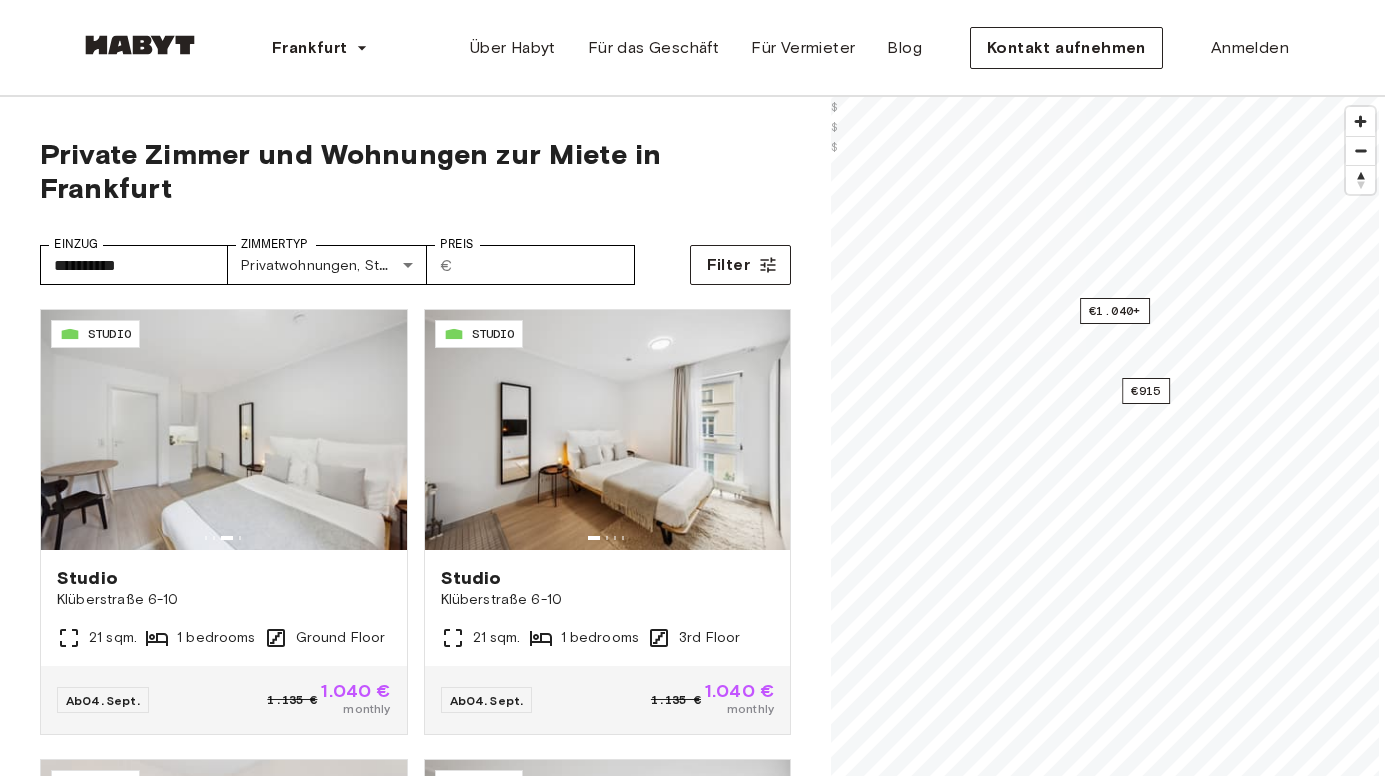 click on "**********" at bounding box center [692, 2519] 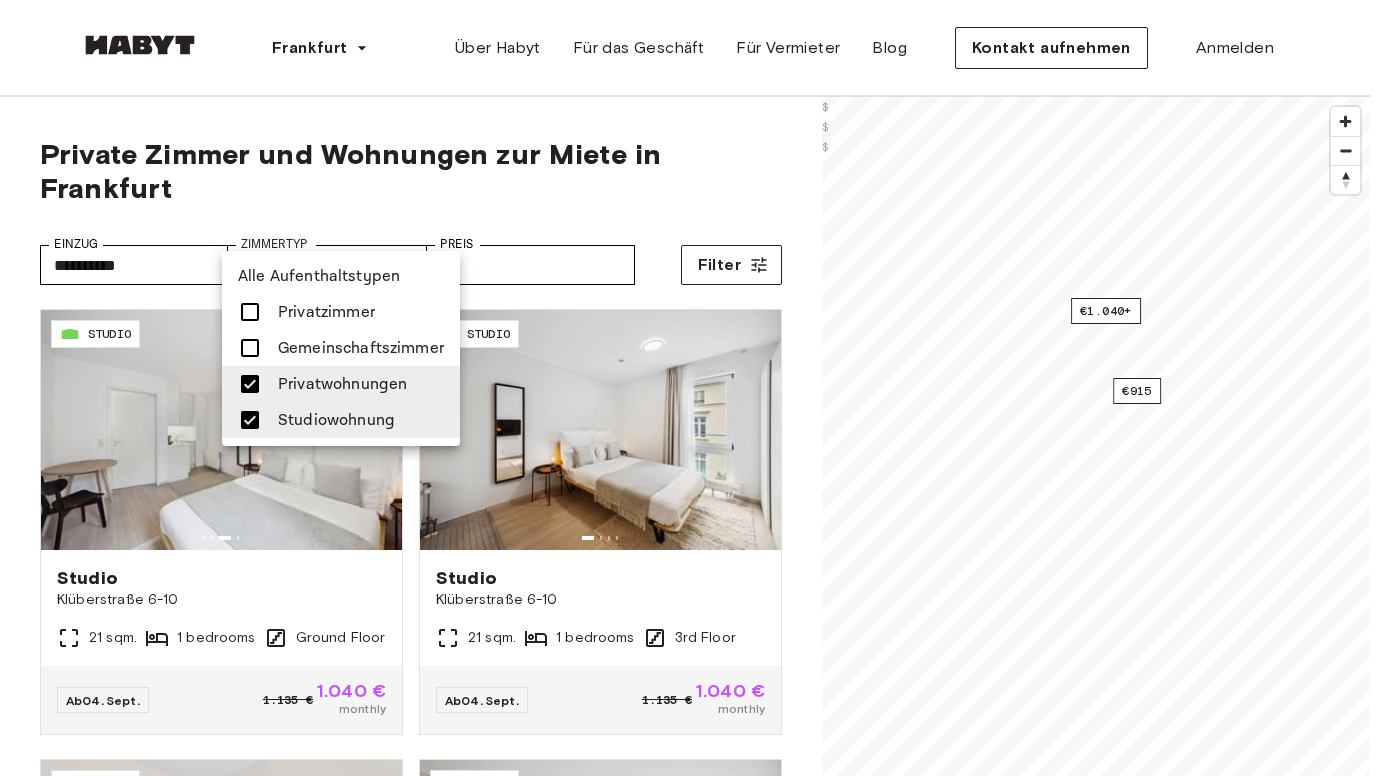 click at bounding box center (692, 388) 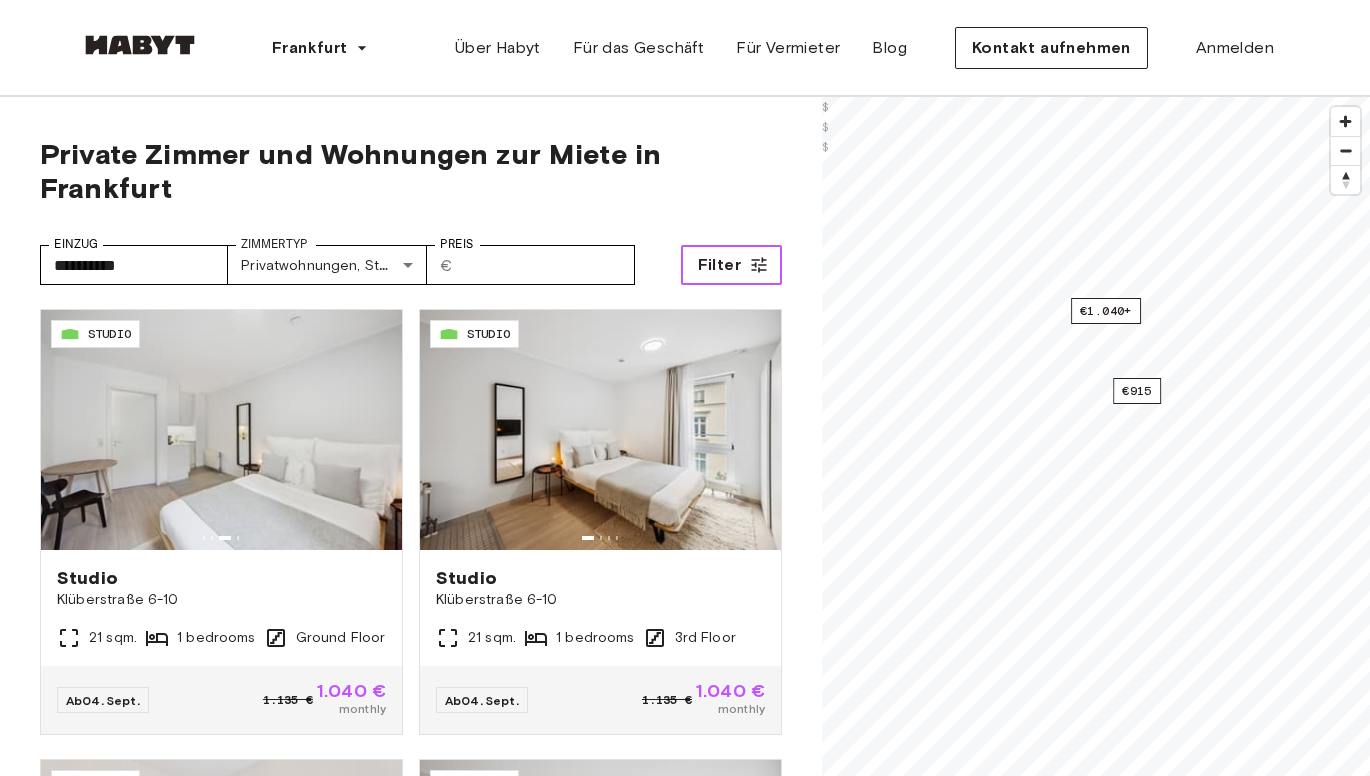 click 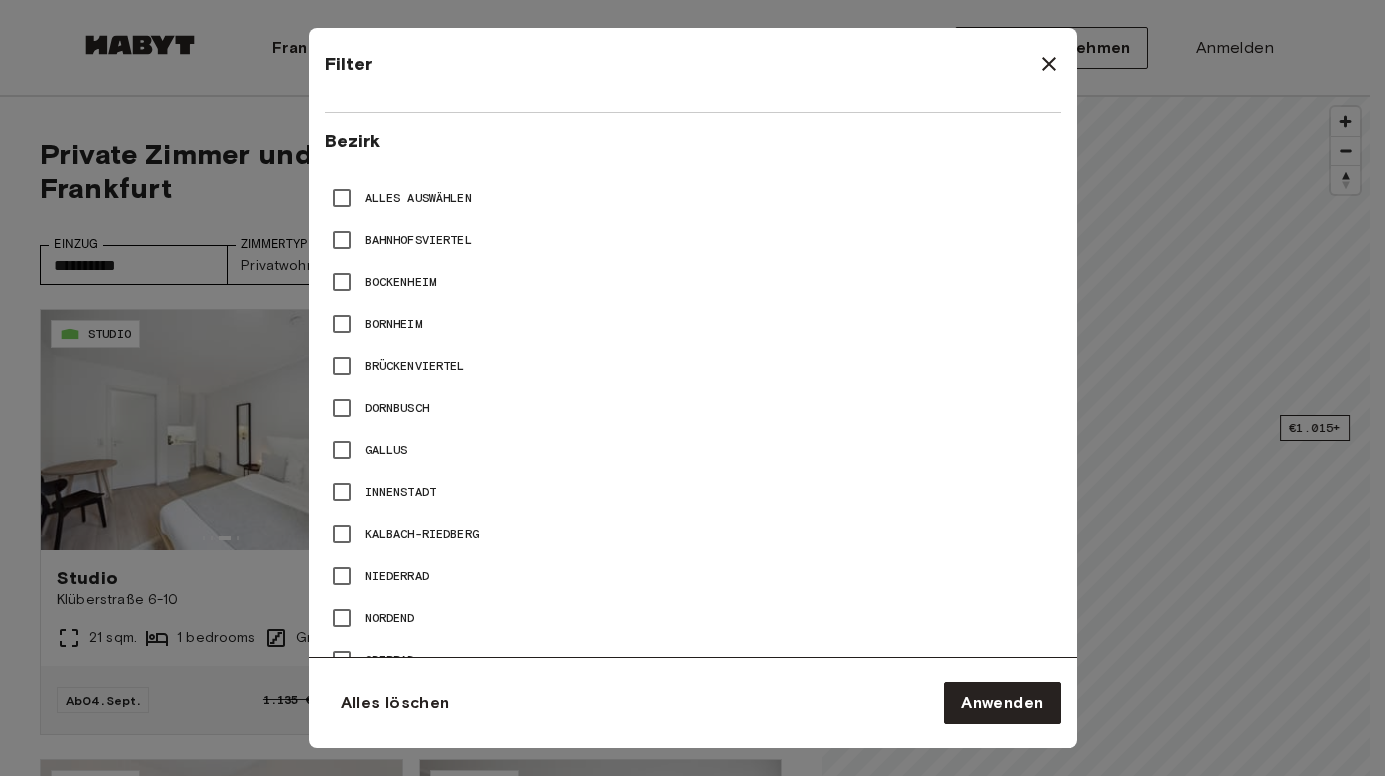 scroll, scrollTop: 1068, scrollLeft: 0, axis: vertical 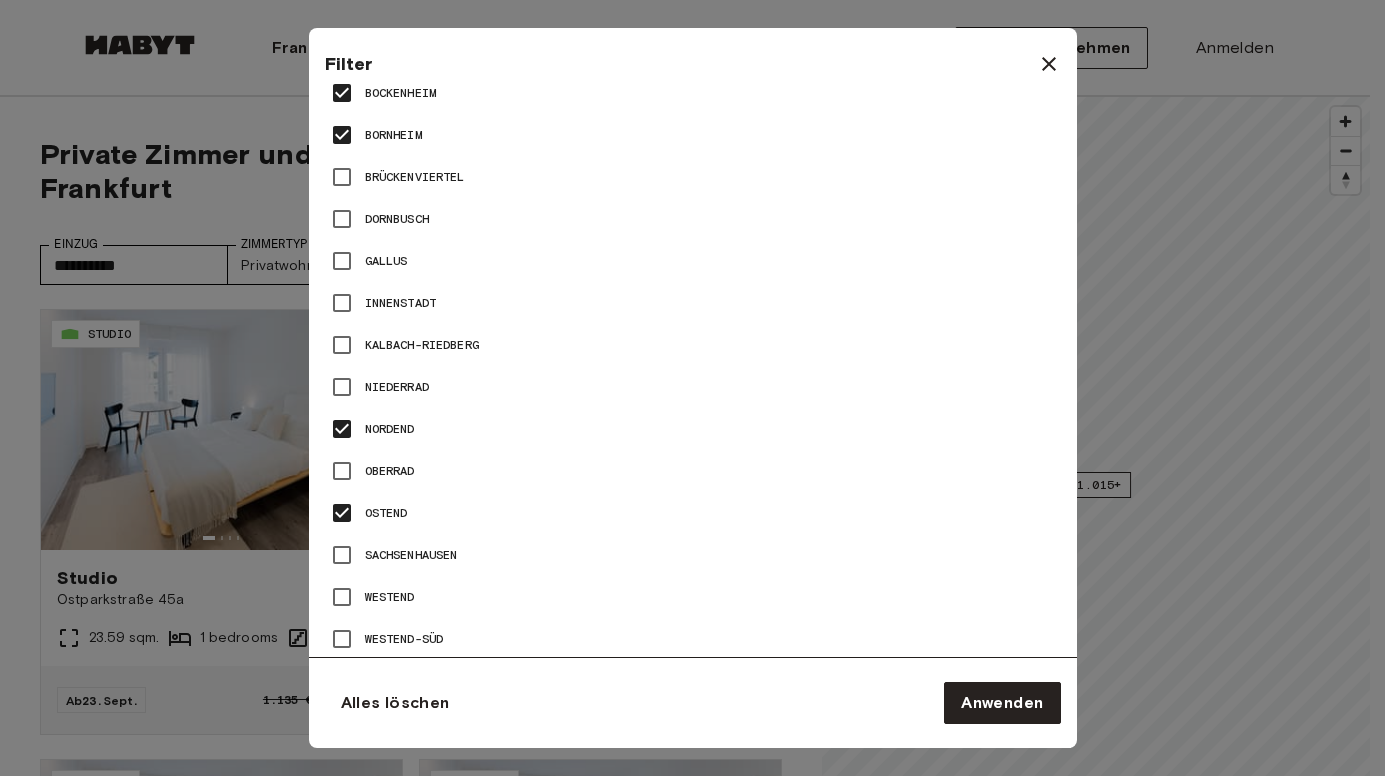 click on "Ostend" at bounding box center (693, 513) 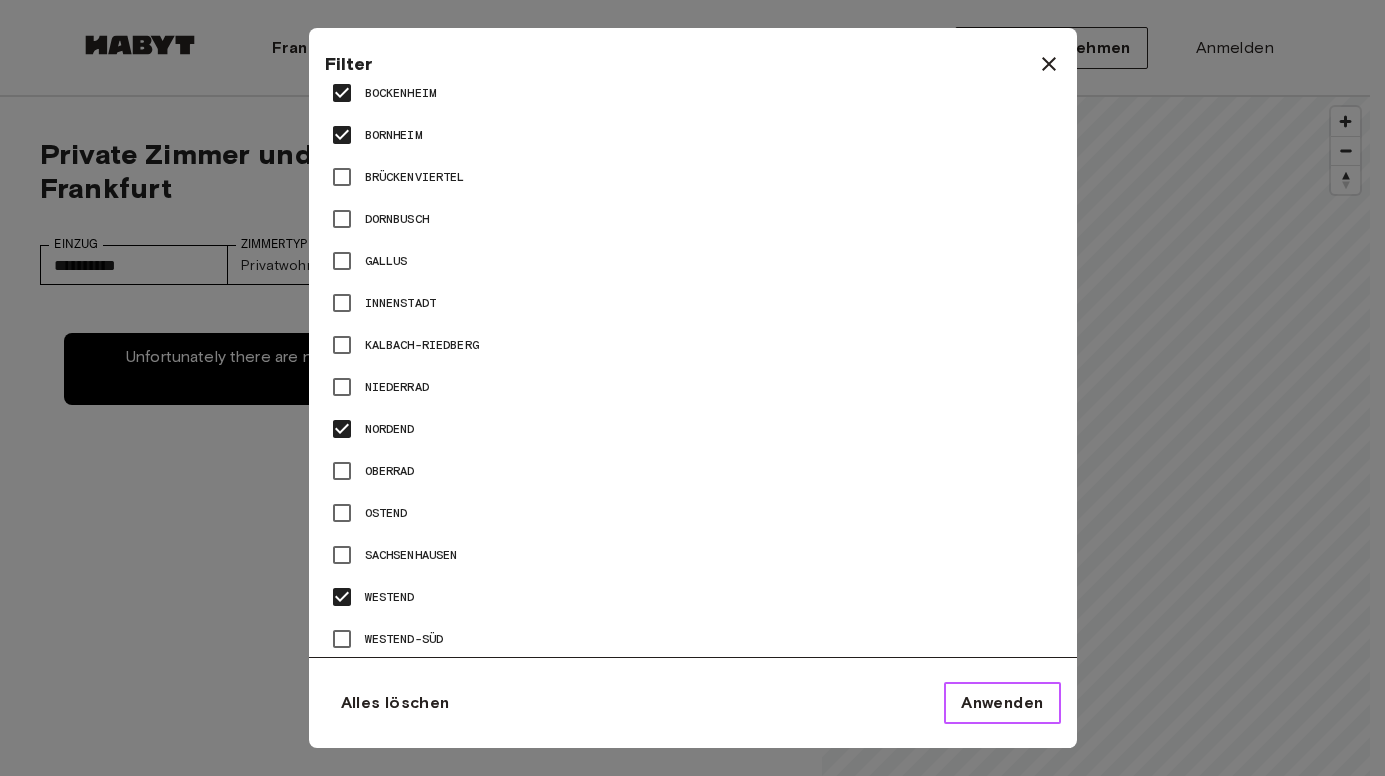 click on "Anwenden" at bounding box center [1002, 703] 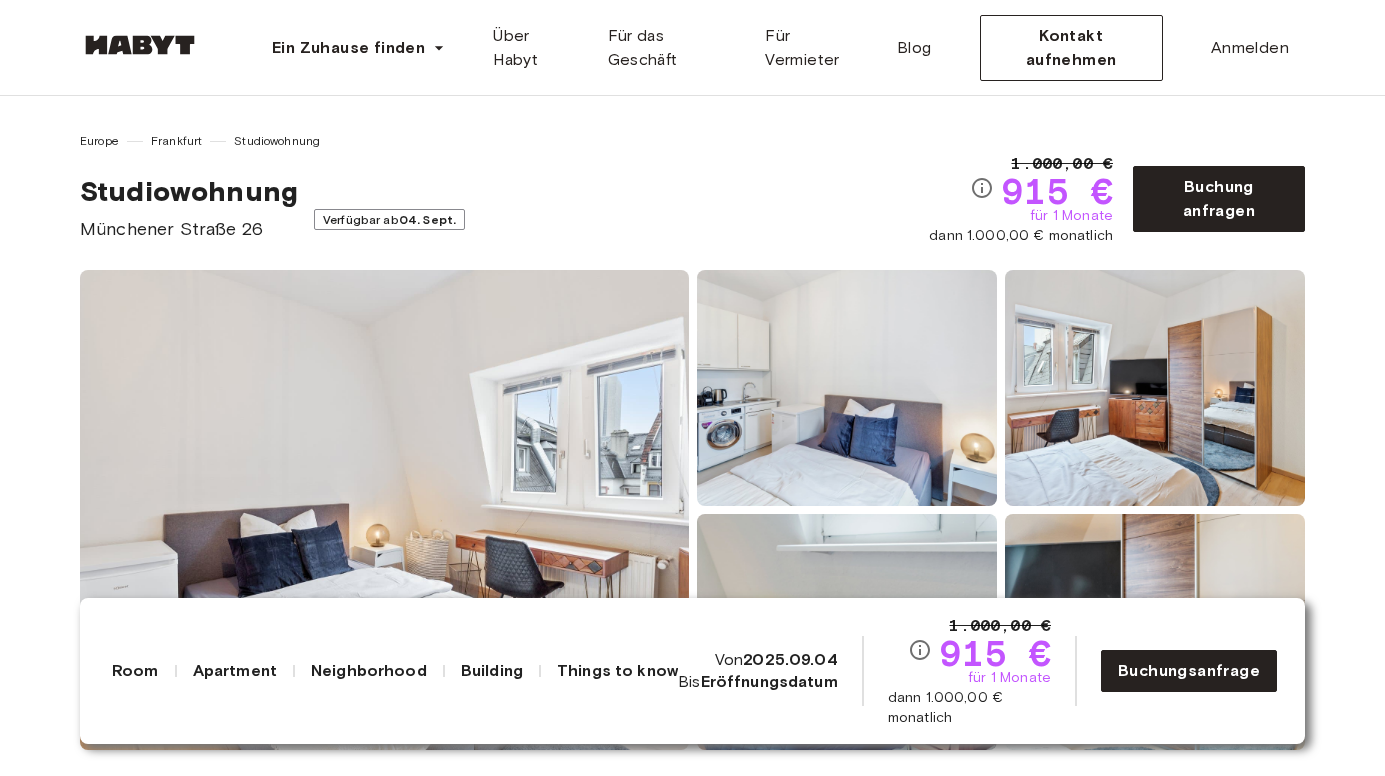 scroll, scrollTop: 0, scrollLeft: 0, axis: both 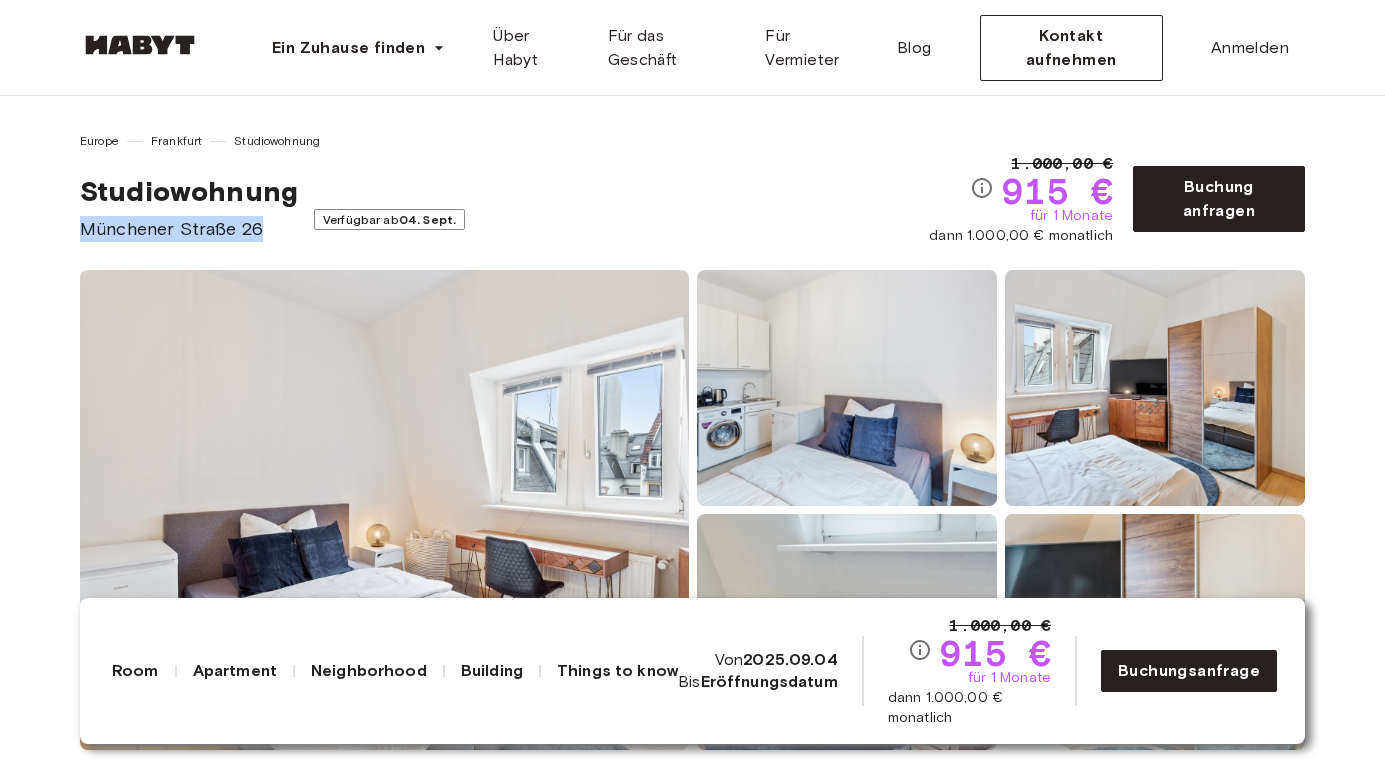 drag, startPoint x: 86, startPoint y: 228, endPoint x: 260, endPoint y: 231, distance: 174.02586 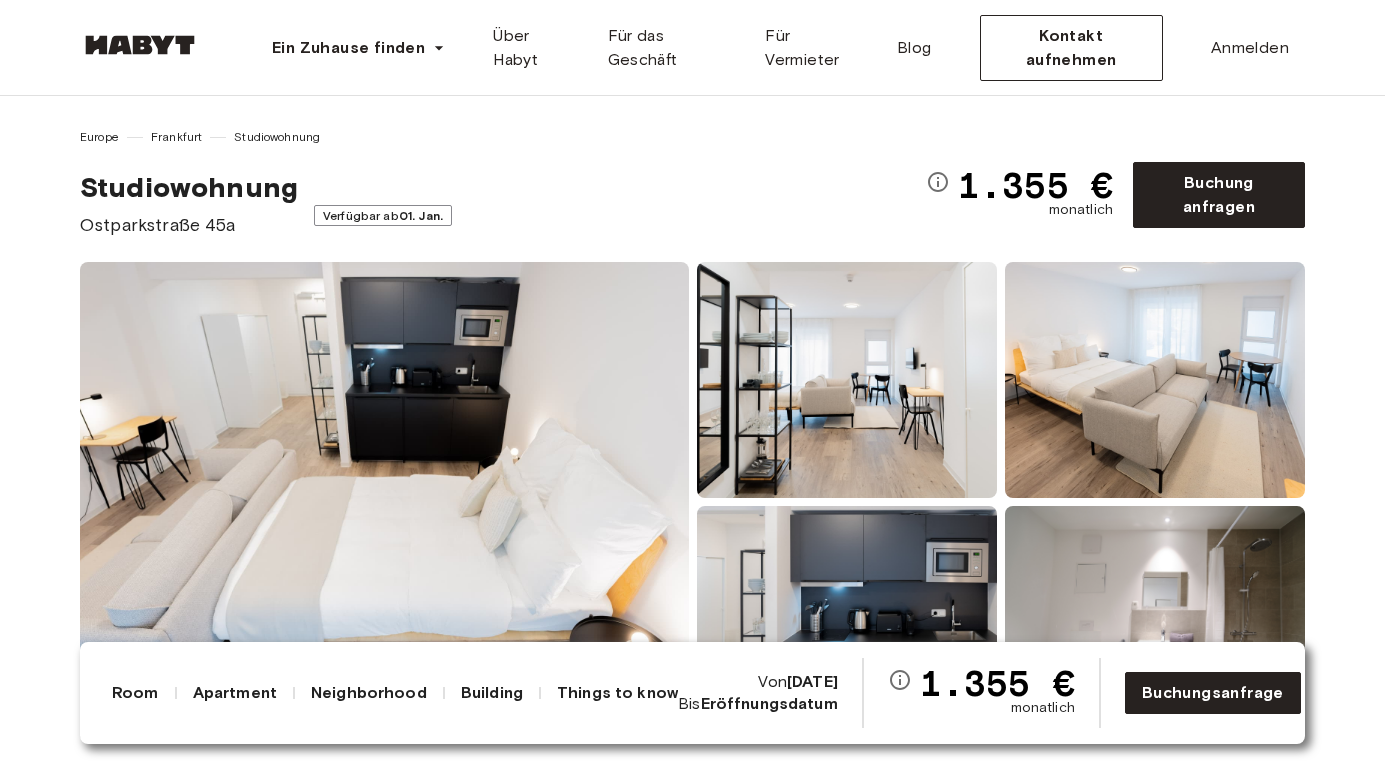 scroll, scrollTop: 252, scrollLeft: 0, axis: vertical 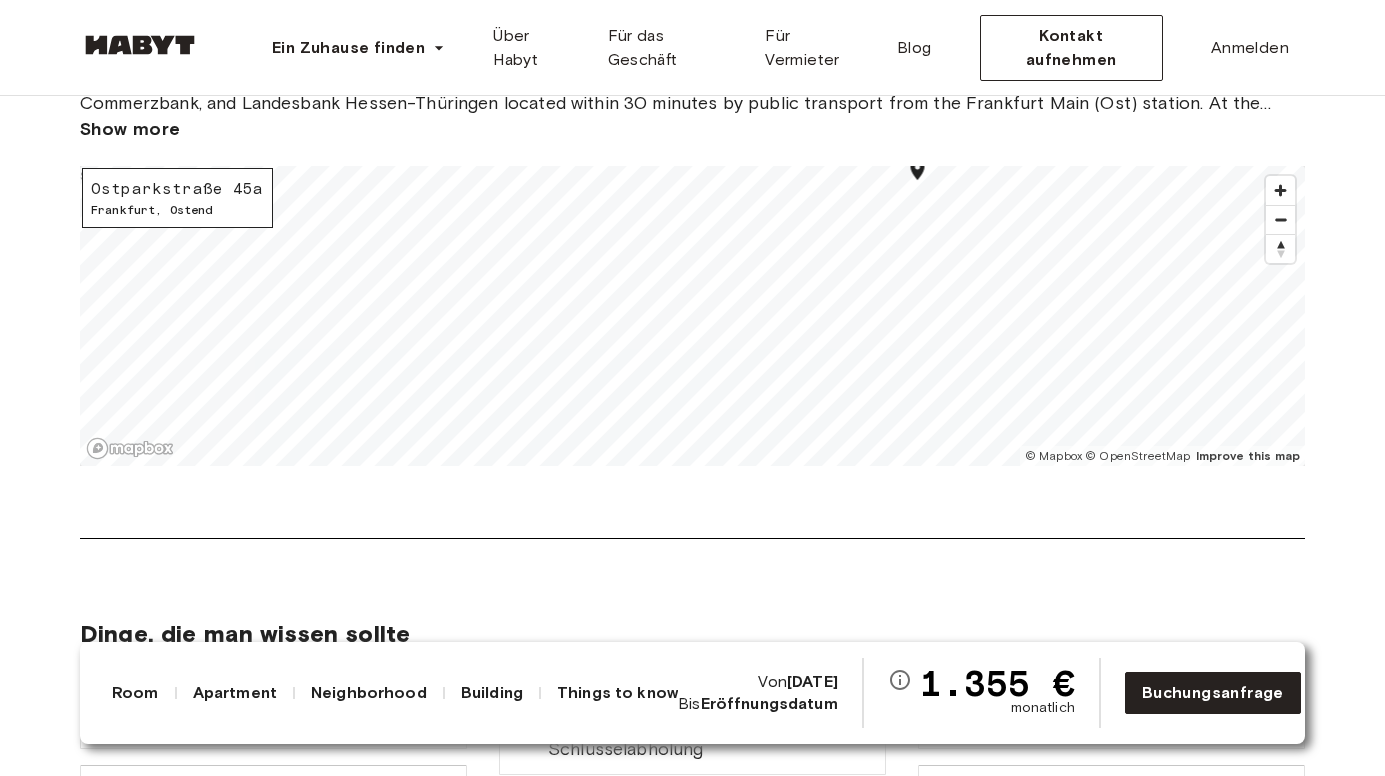 click on "Über das Viertel In Google Maps öffnen The up-and-coming Ostend area is home to the Frankfurt Zoo, Fritz Rémond Theater, and the green Hafenpark and Ostpark. You can easily reach the city center by bike in 10 minutes. The European Central Bank (EZB) is within walking distance, with other major banks such as Deutsche Bank, Commerzbank, and Landesbank Hessen-Thüringen located within 30 minutes by public transport from the Frankfurt Main (Ost) station. At the doorstep of the building, you will find great bars, restaurants, and fitness studios FitSevenEleven and FitnessFirst, making living at [STREET] [NUMBER] the ideal place for both work and leisure. Show more Ostparkstraße 45a [CITY], [STATE] © Mapbox   © OpenStreetMap   Improve this map $" at bounding box center (692, 246) 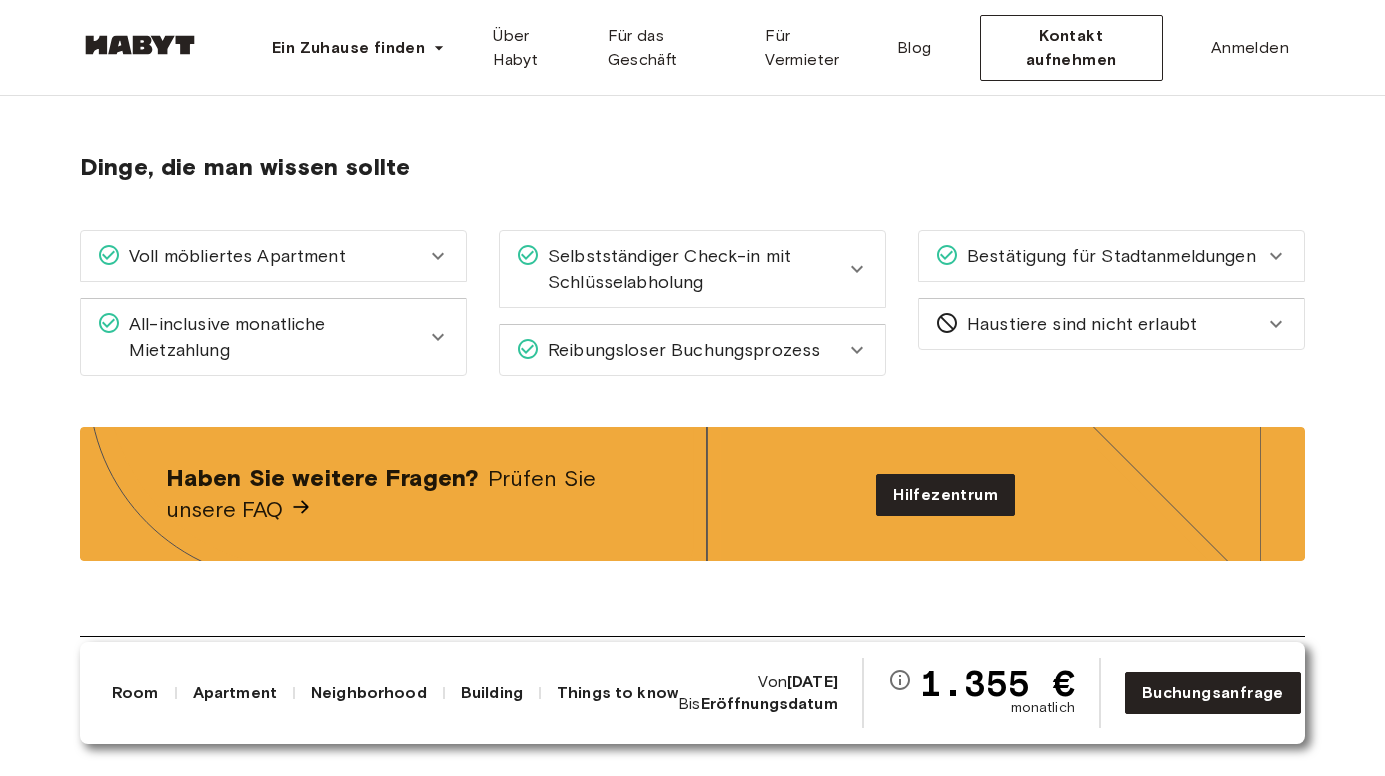 scroll, scrollTop: 2398, scrollLeft: 0, axis: vertical 